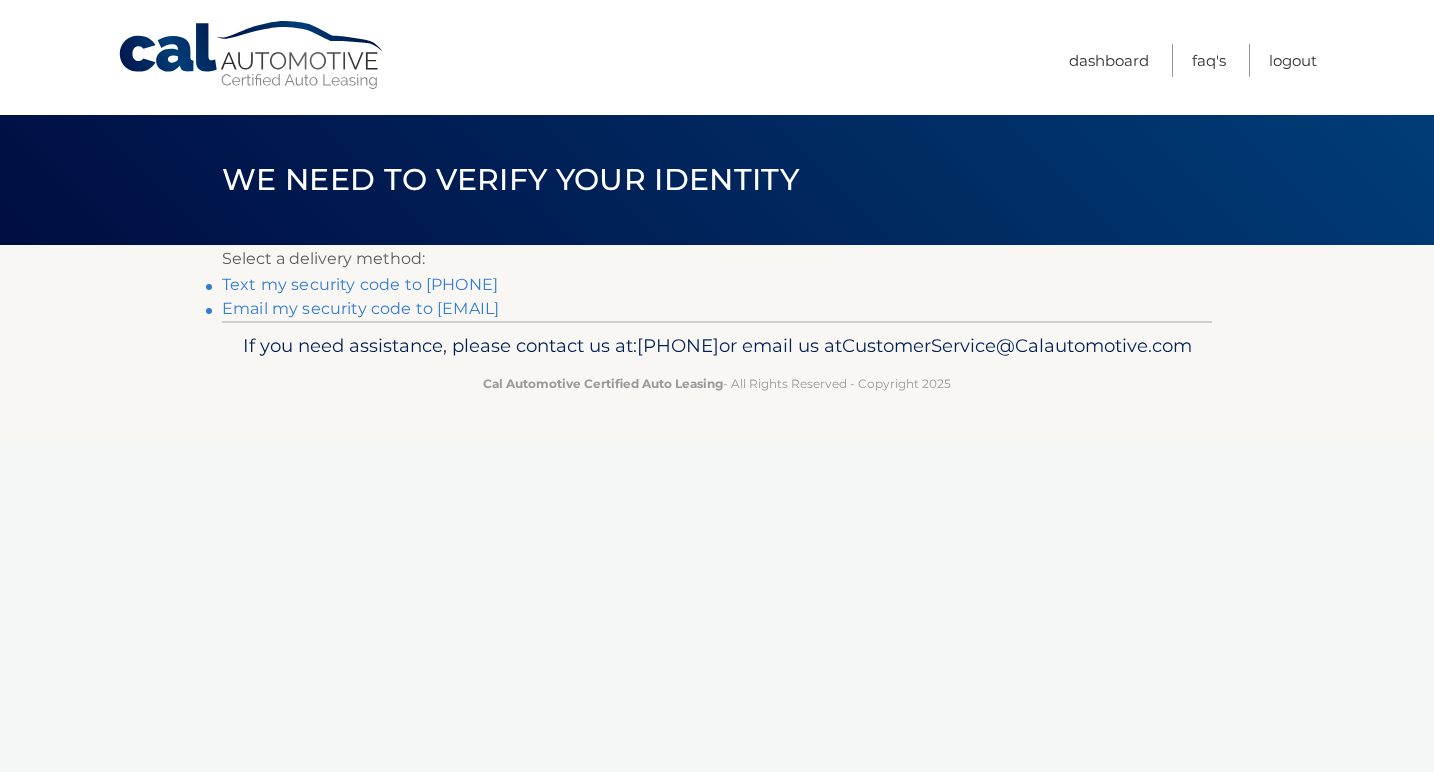 scroll, scrollTop: 0, scrollLeft: 0, axis: both 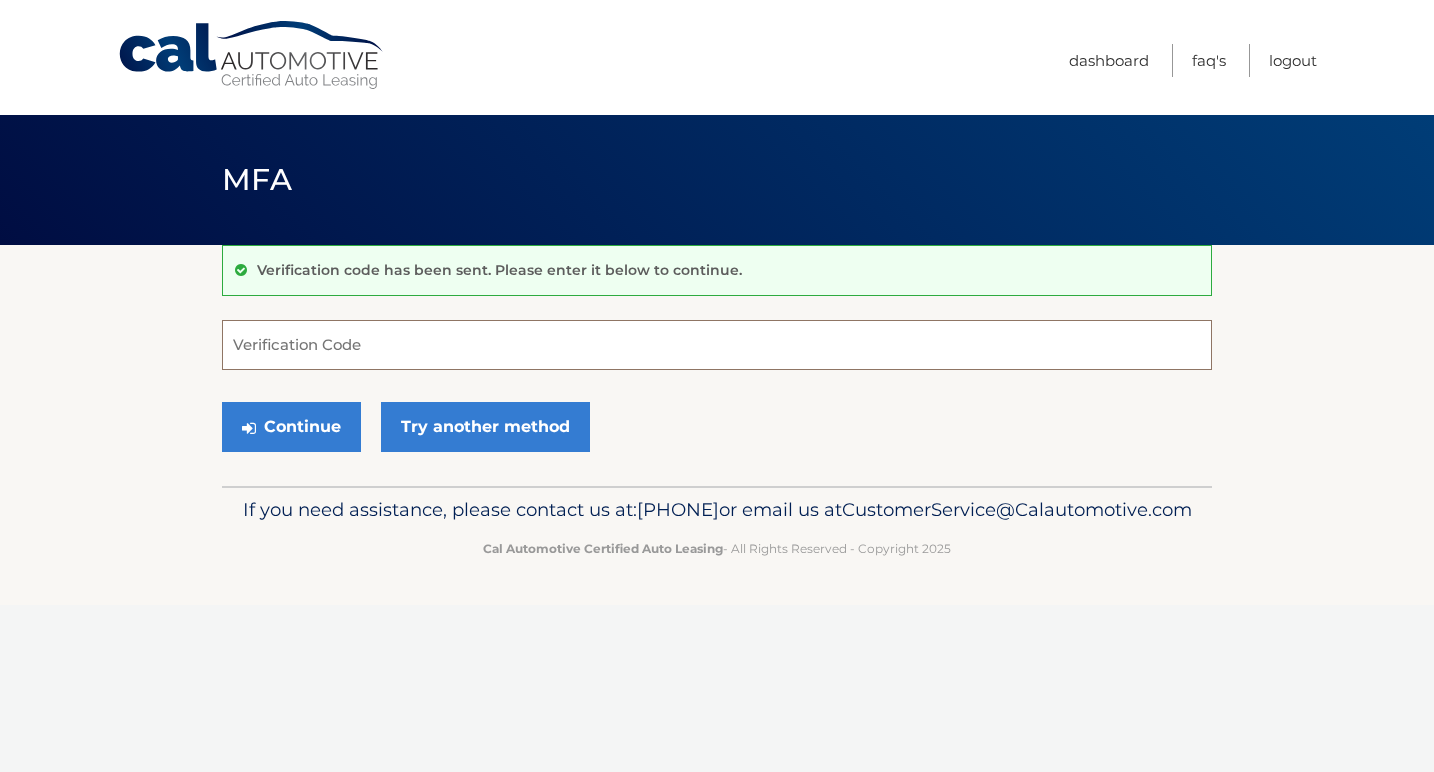 click on "Verification Code" at bounding box center [717, 345] 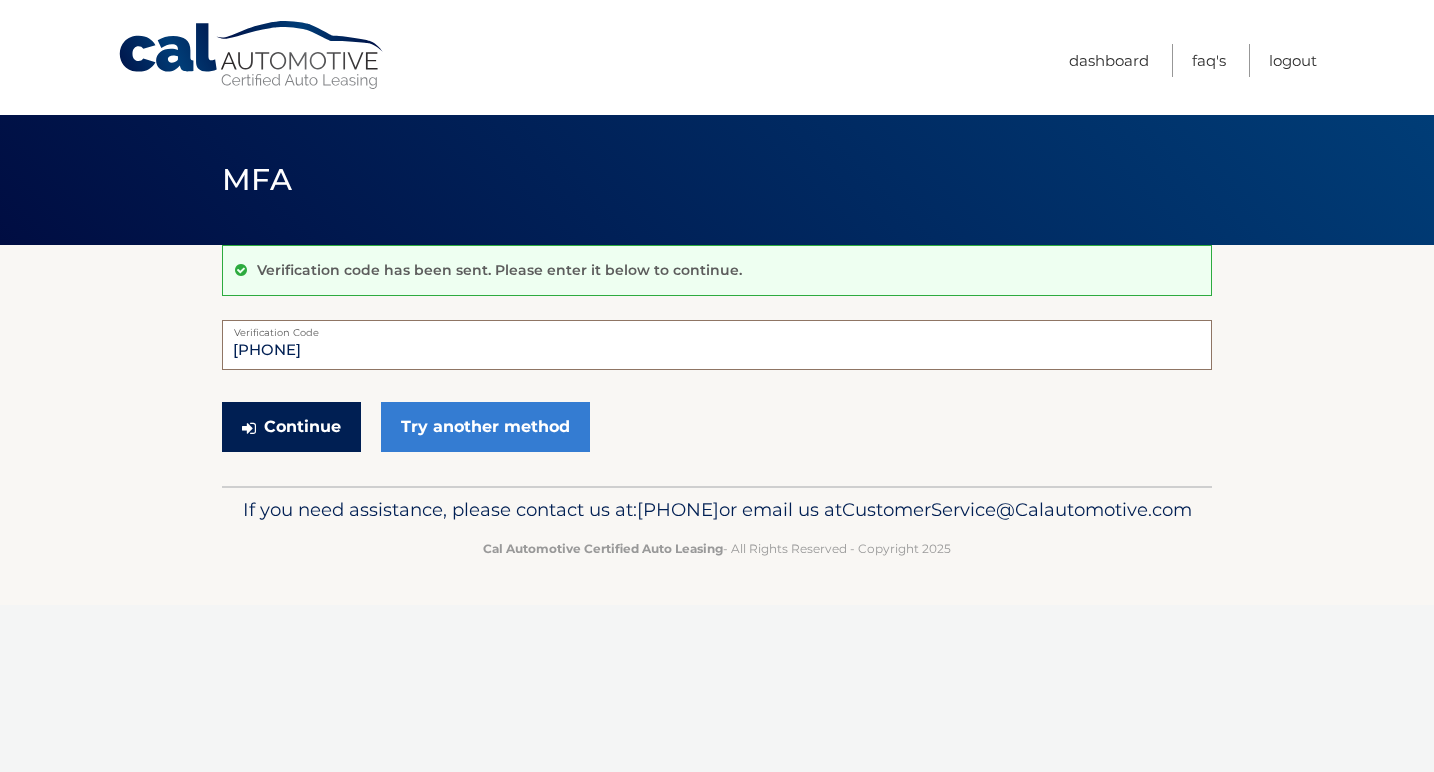 type on "[PHONE]" 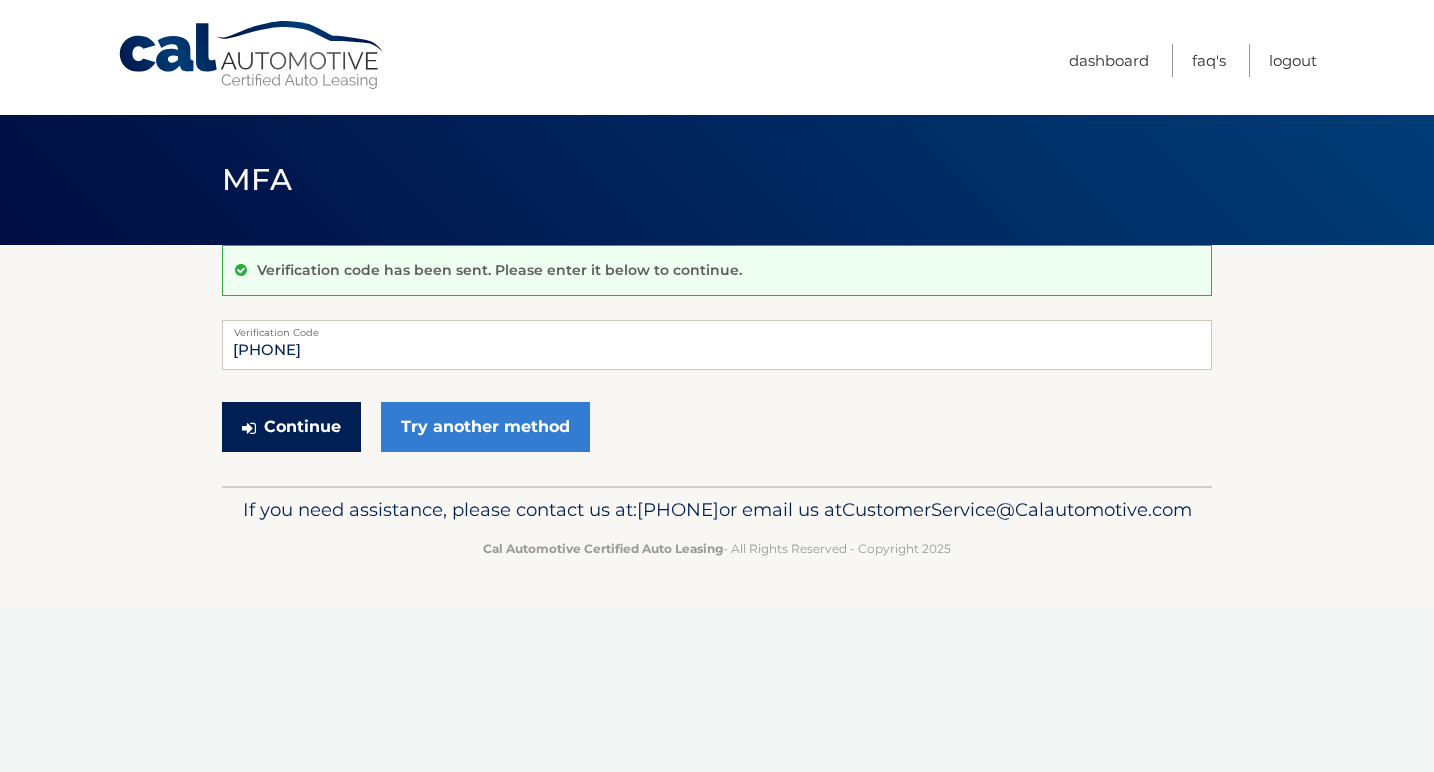 click on "Continue" at bounding box center (291, 427) 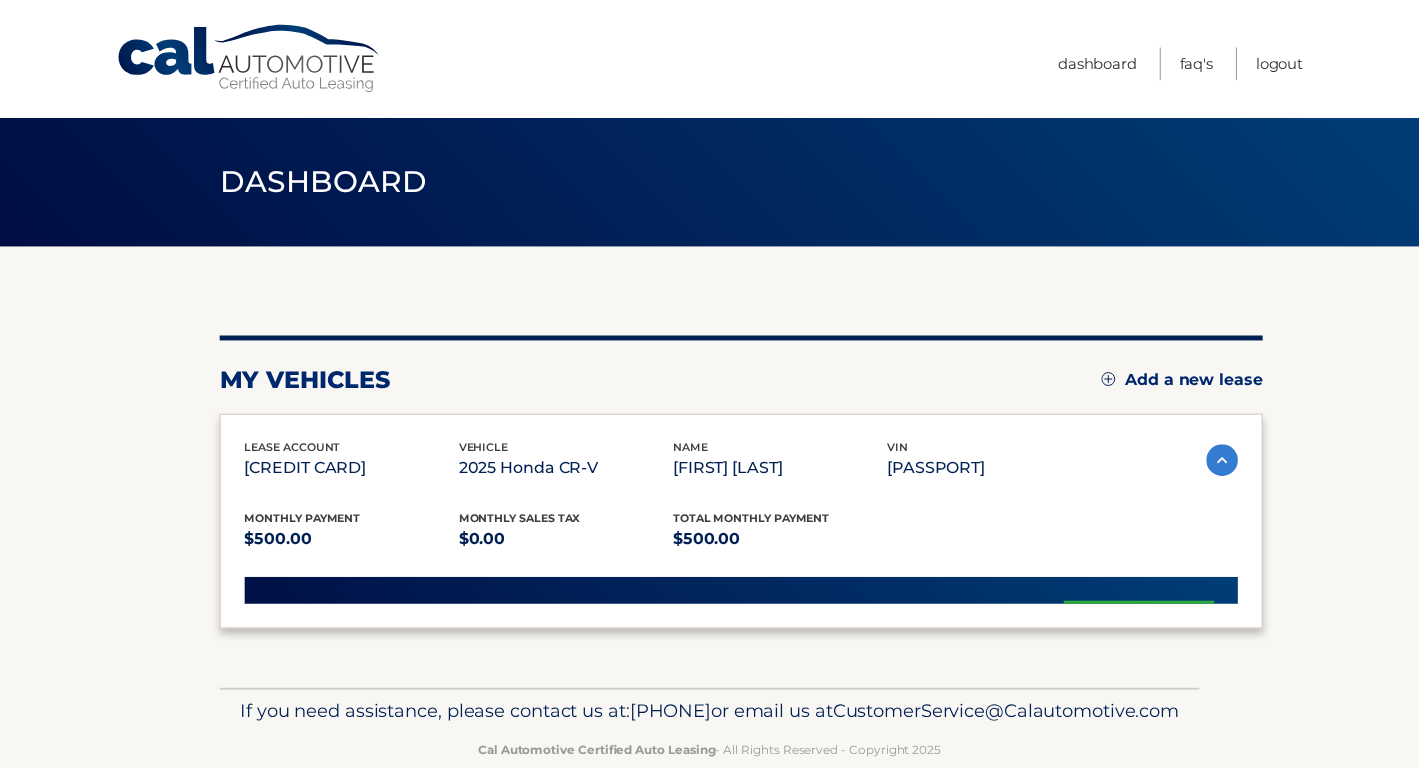 scroll, scrollTop: 0, scrollLeft: 0, axis: both 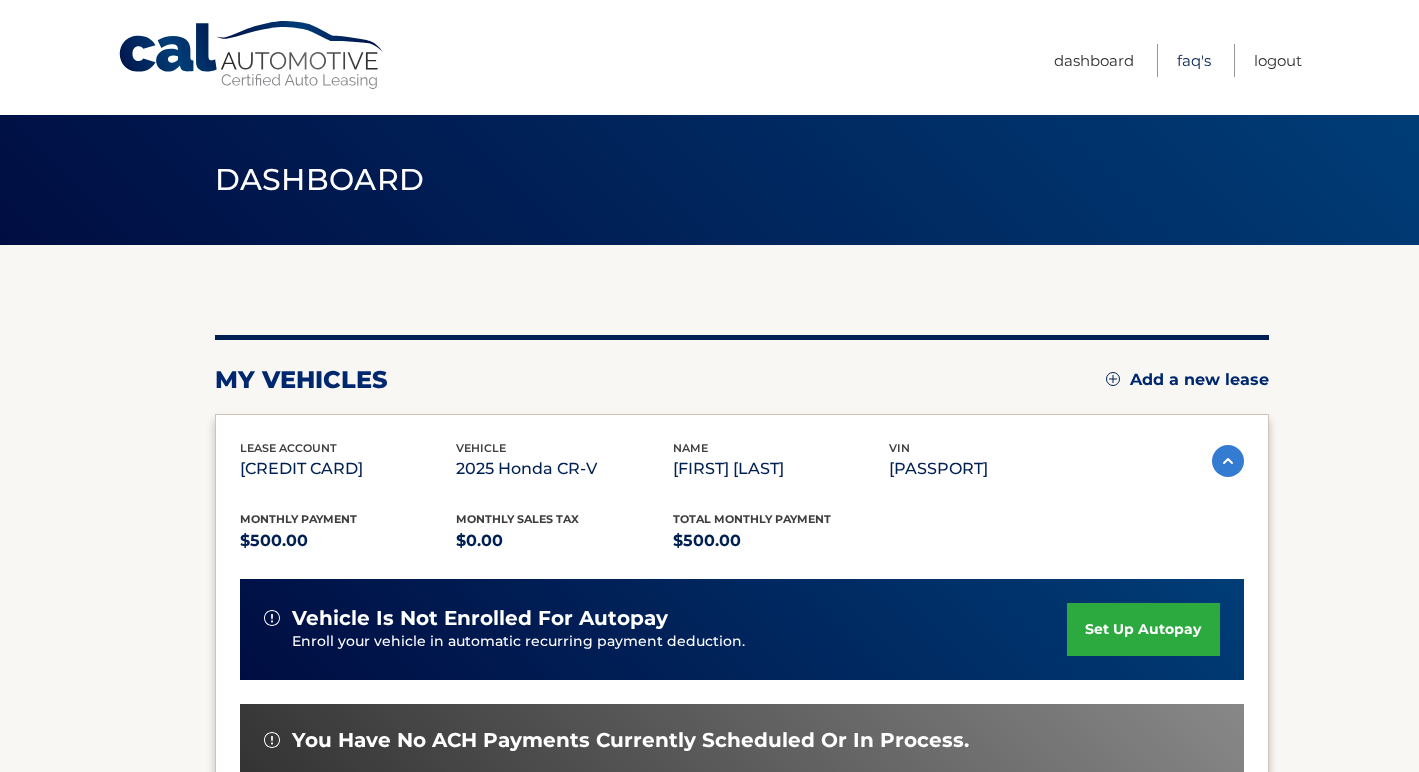 click on "FAQ's" at bounding box center [1194, 60] 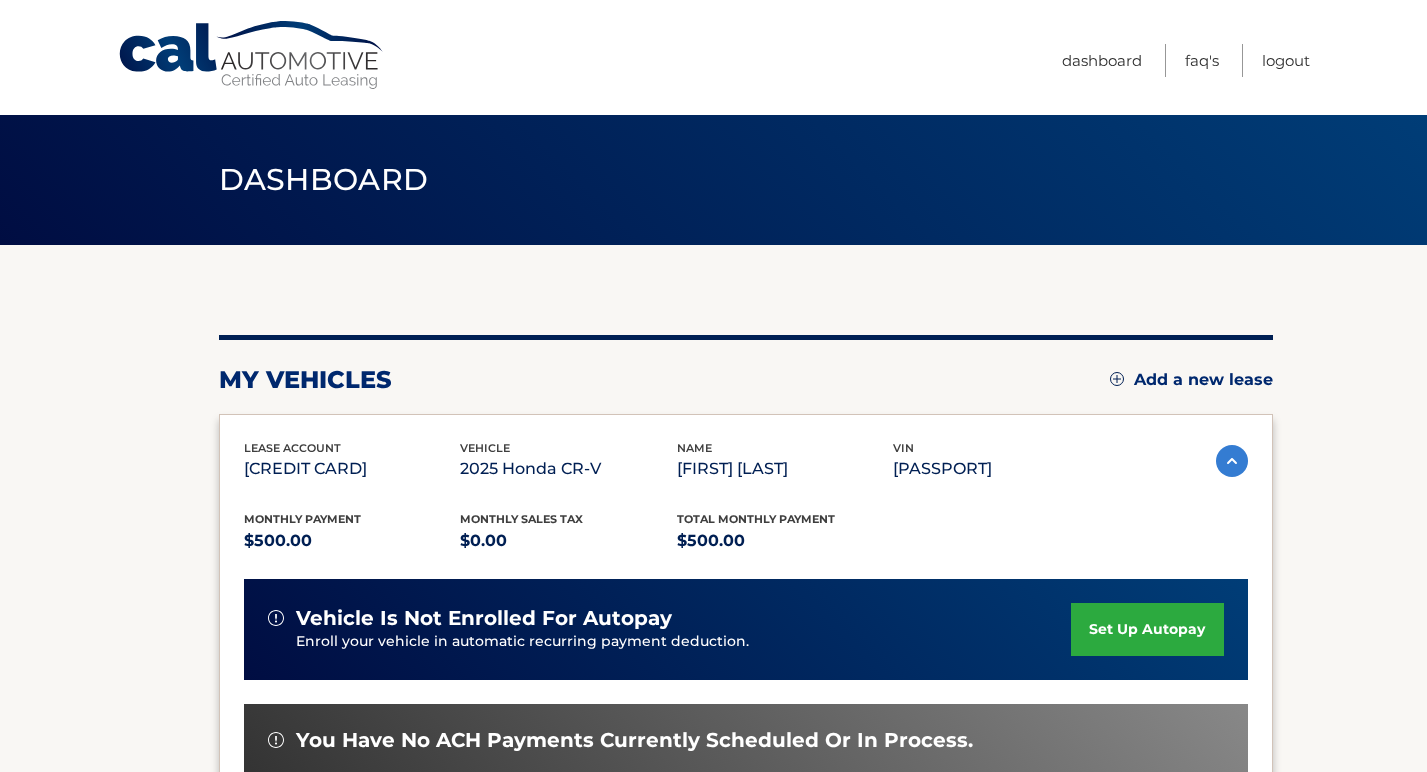 click at bounding box center [1232, 461] 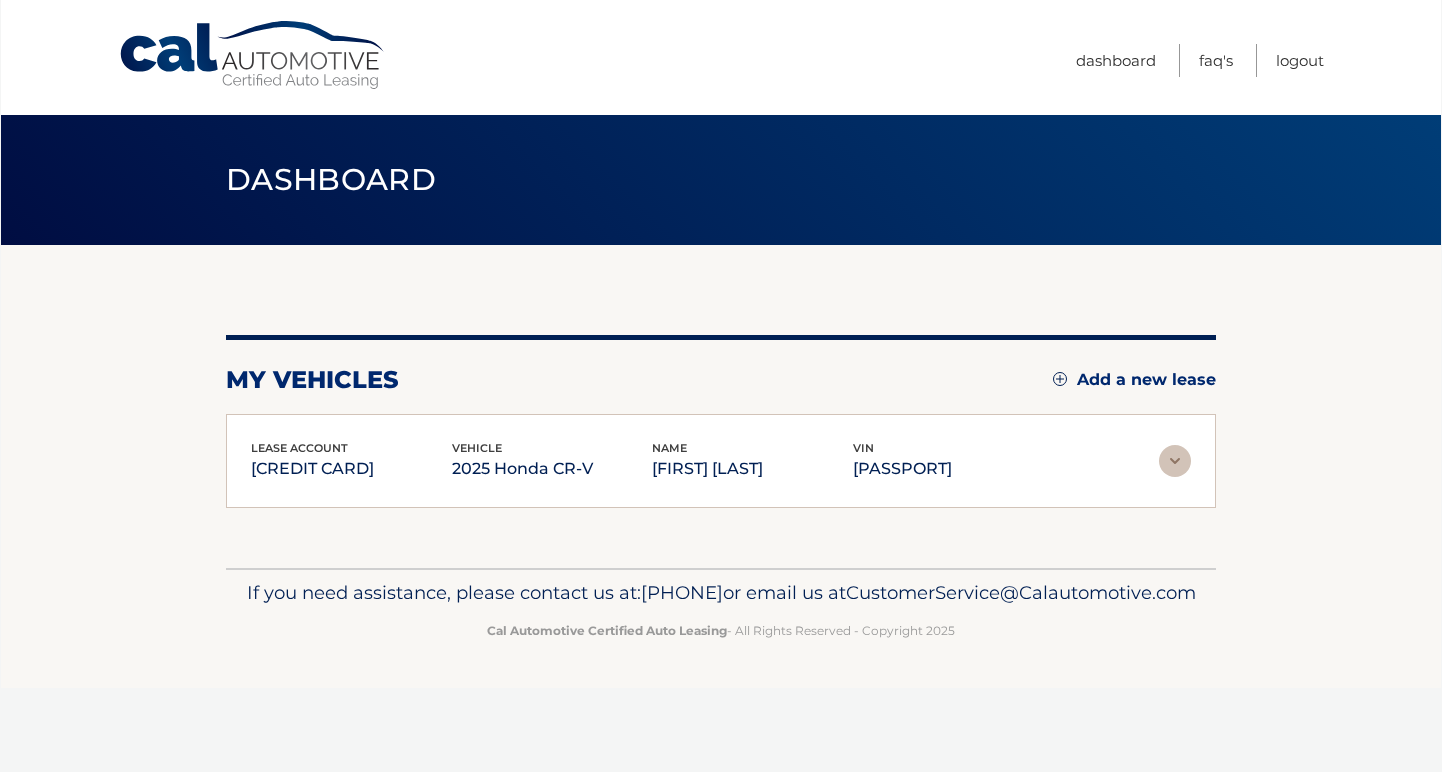 click on "You are registered for this site, but you haven't enrolled in online payments.
Enroll In Payments Now!
my vehicles
Add a new lease
lease account
#44455964419
vehicle
2025 Honda CR-V
name
vin" at bounding box center (721, 406) 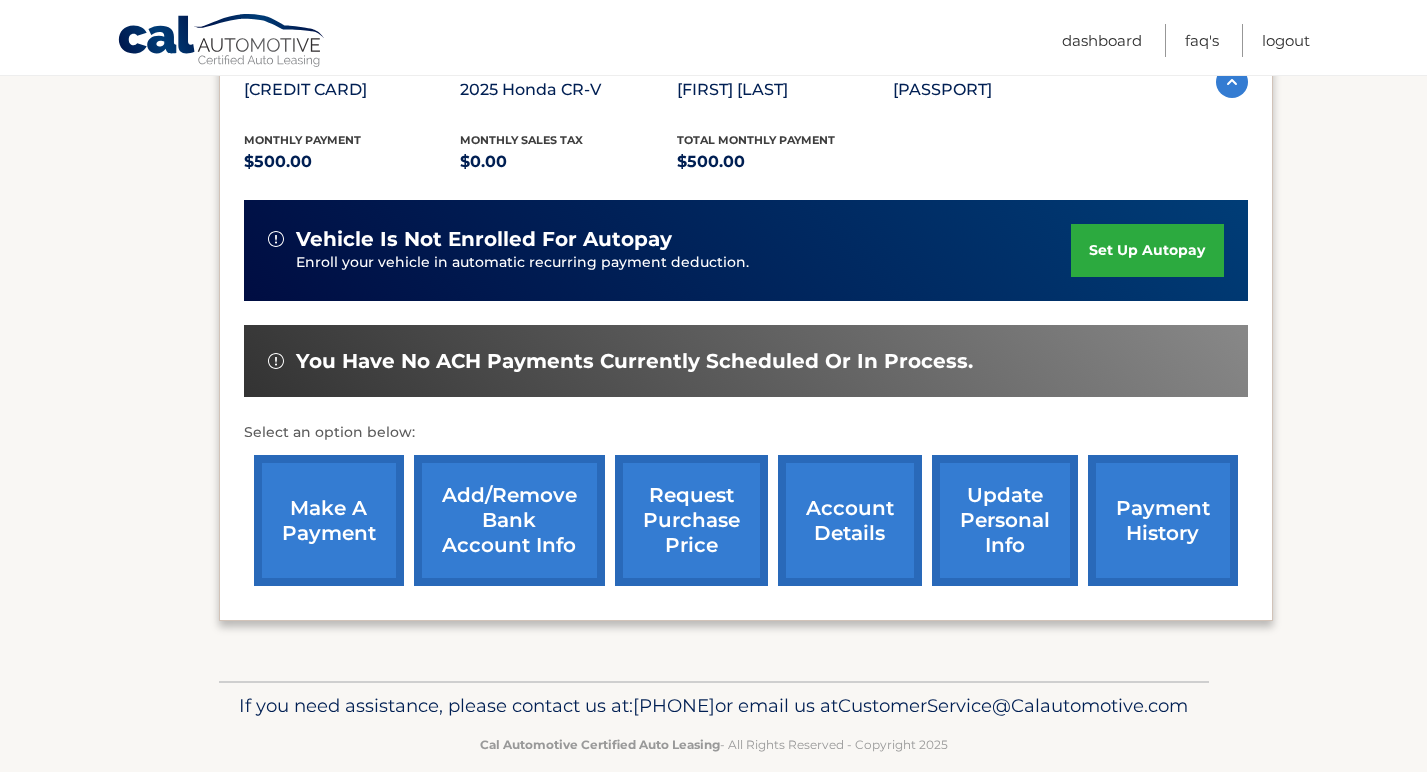 scroll, scrollTop: 400, scrollLeft: 0, axis: vertical 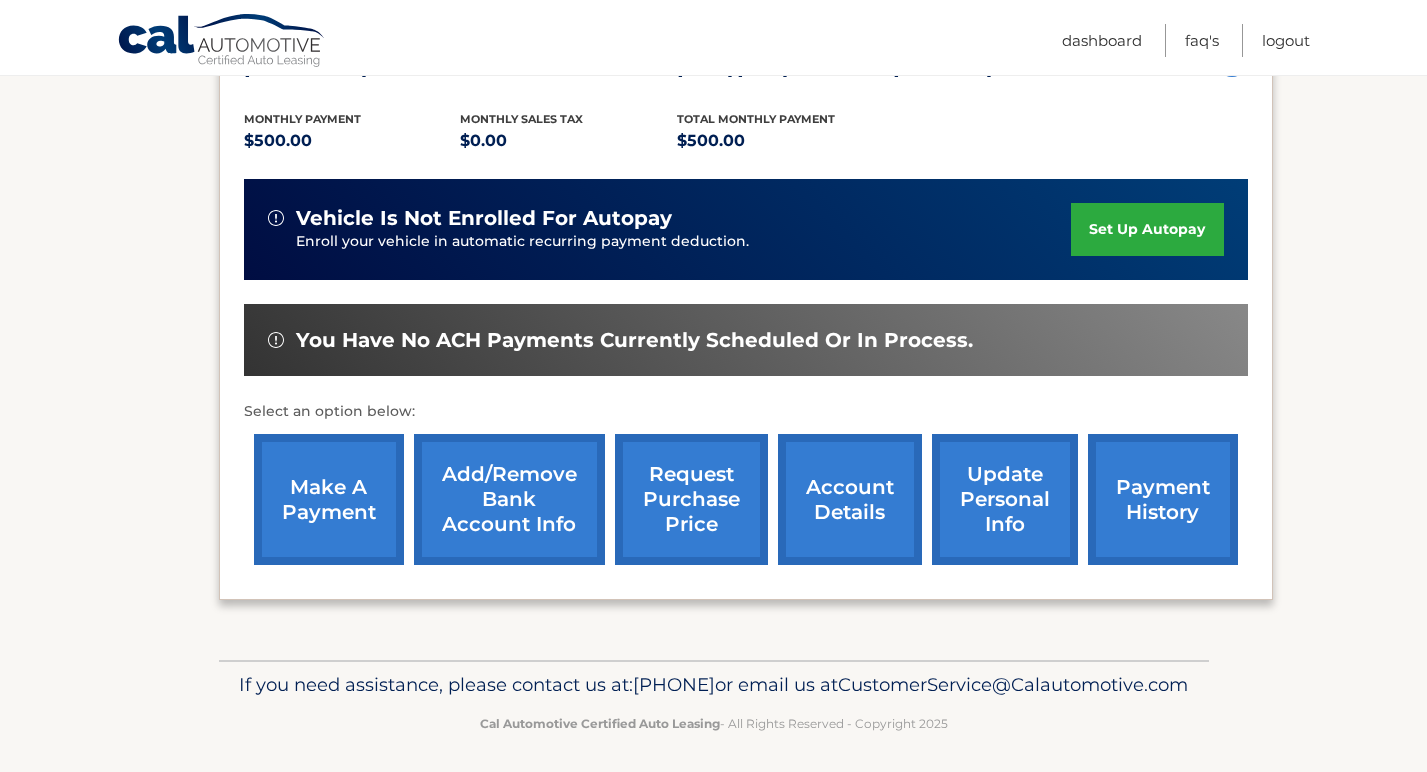click on "account details" at bounding box center (850, 499) 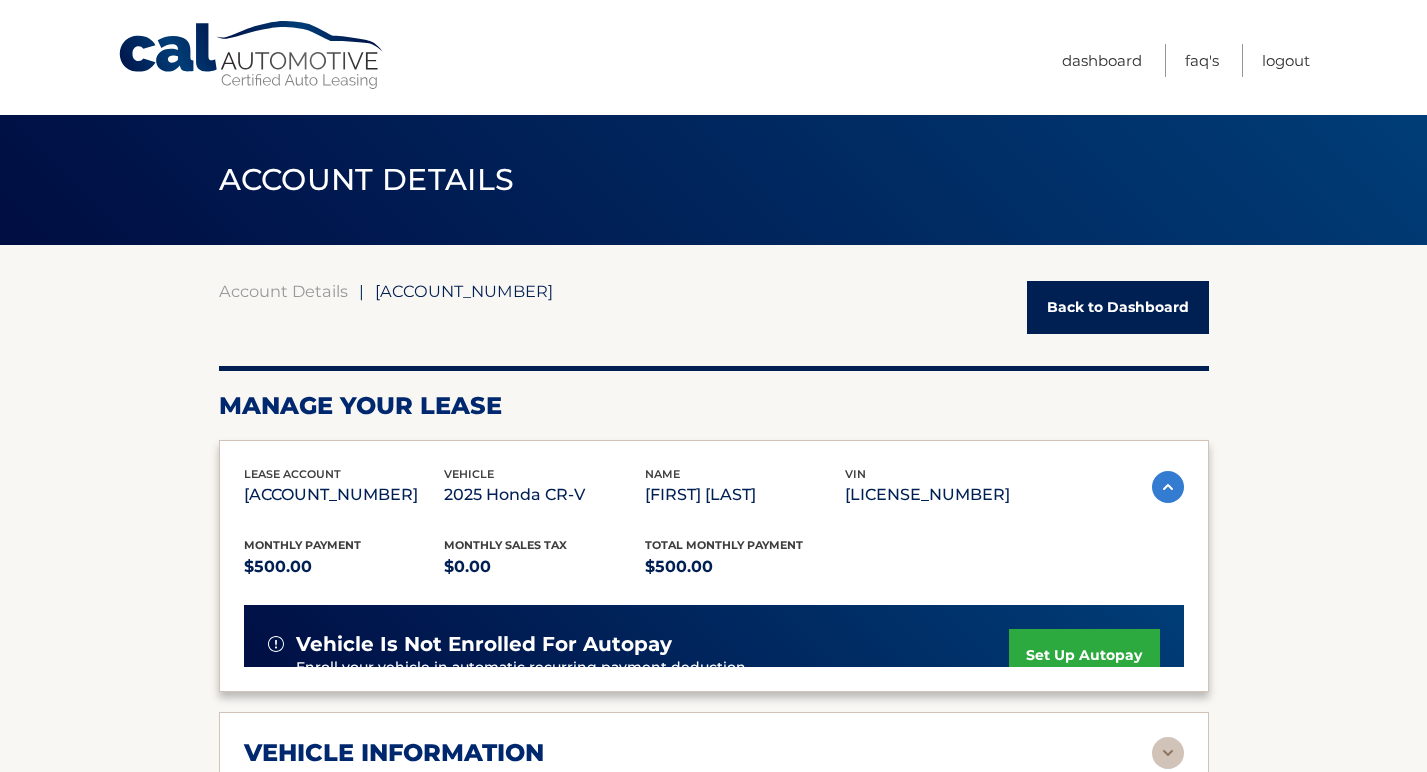 scroll, scrollTop: 0, scrollLeft: 0, axis: both 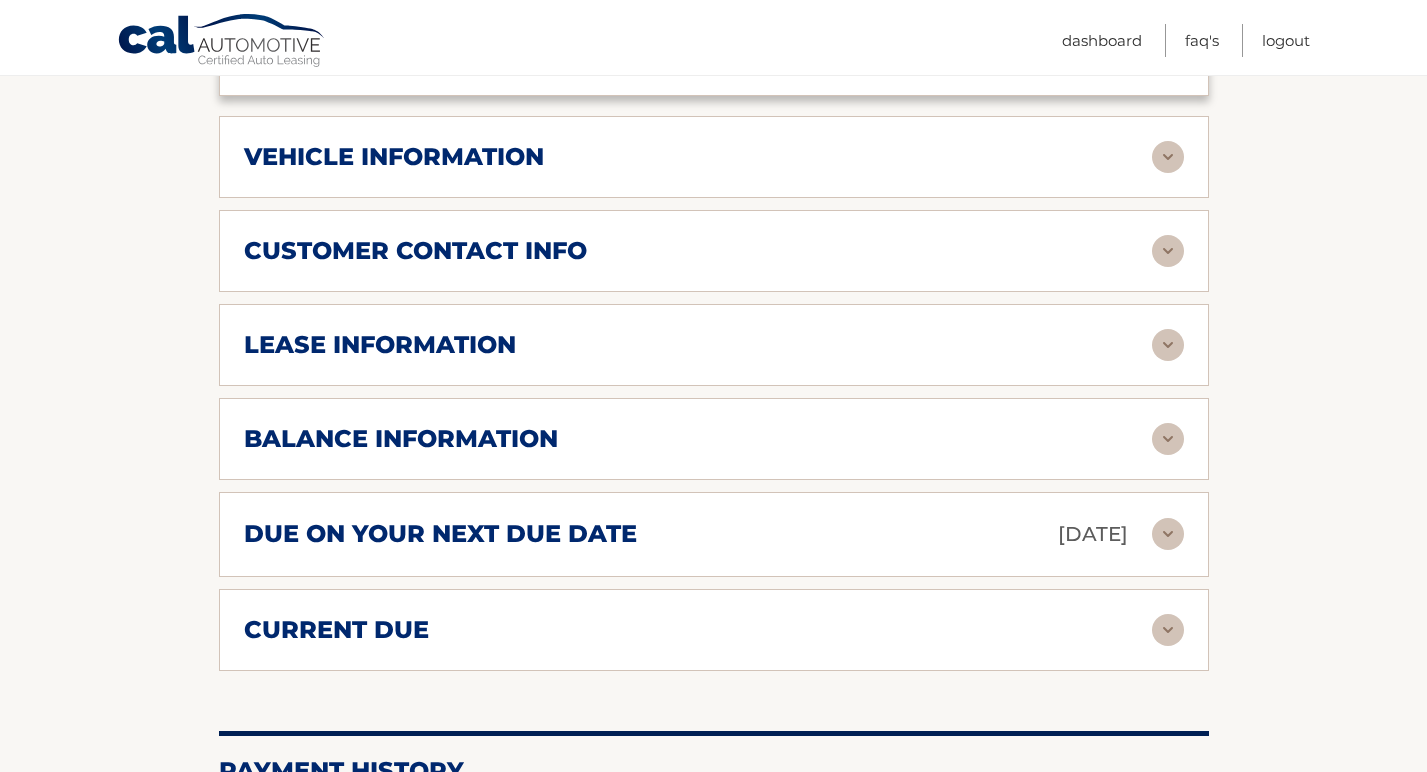 click at bounding box center (1168, 439) 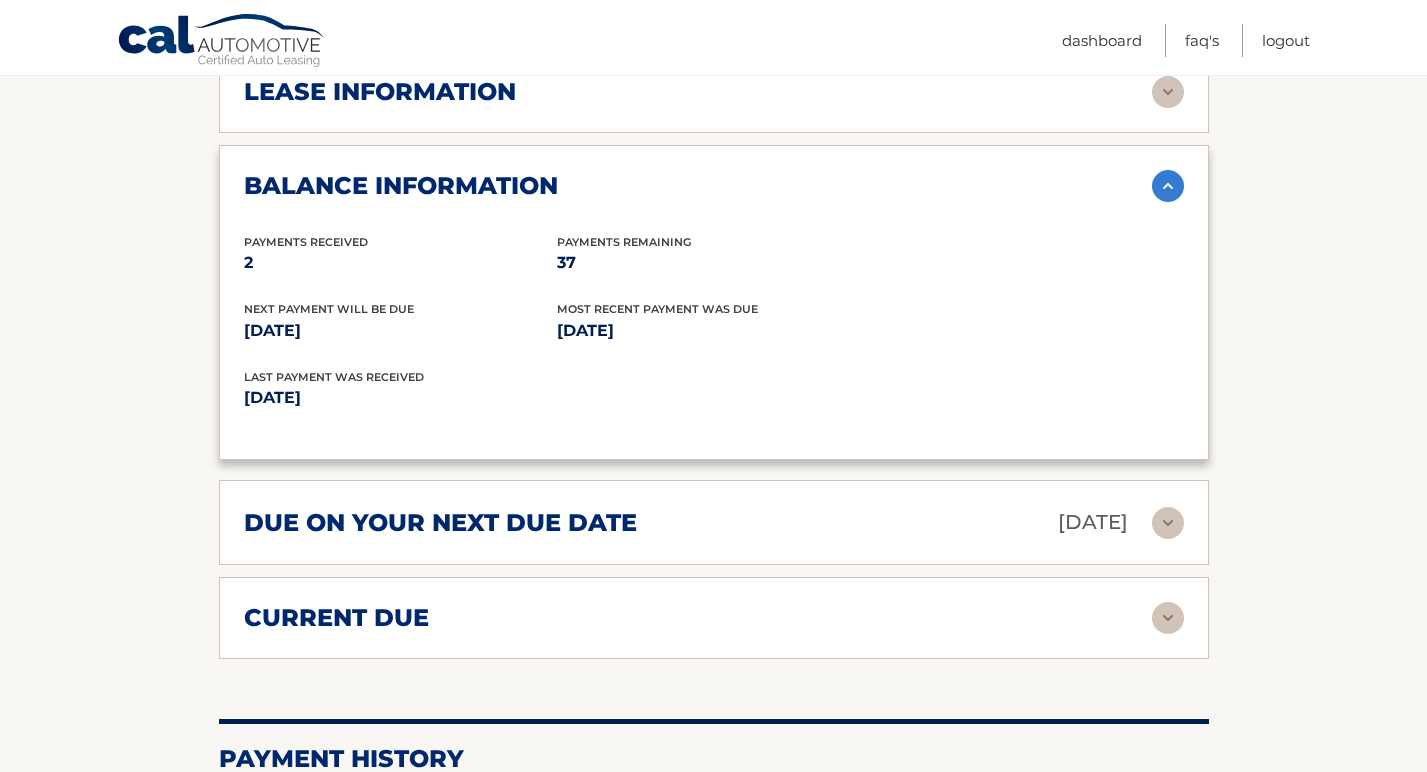 scroll, scrollTop: 1300, scrollLeft: 0, axis: vertical 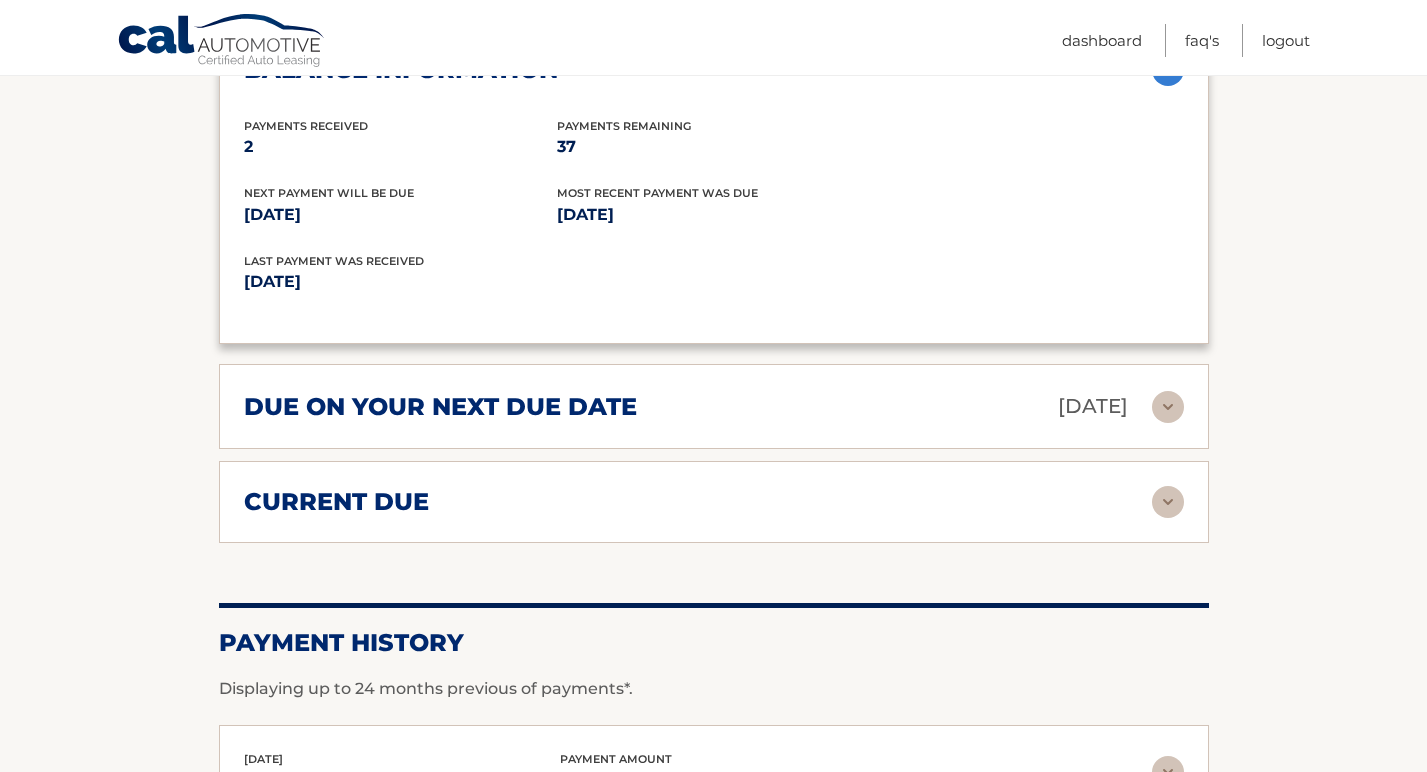 click at bounding box center [1168, 502] 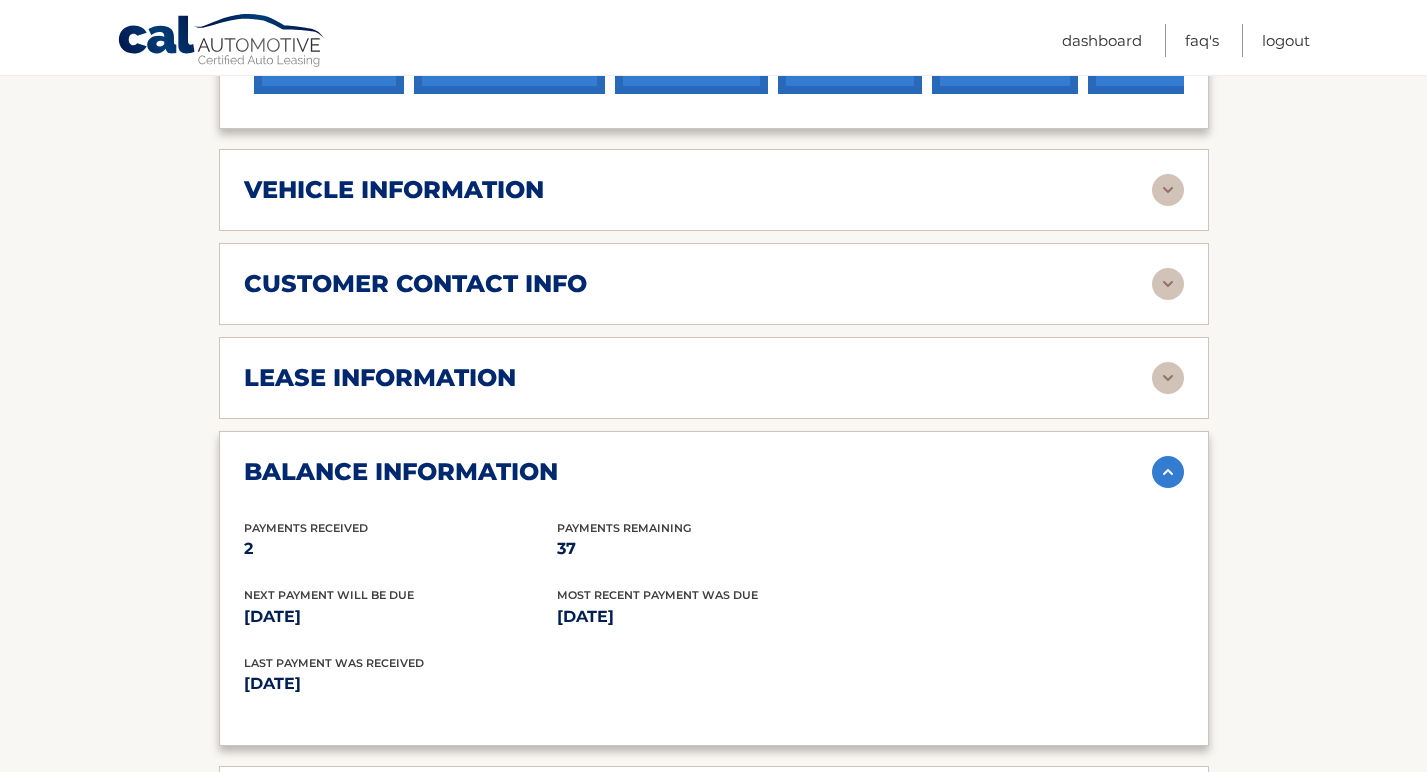 scroll, scrollTop: 933, scrollLeft: 0, axis: vertical 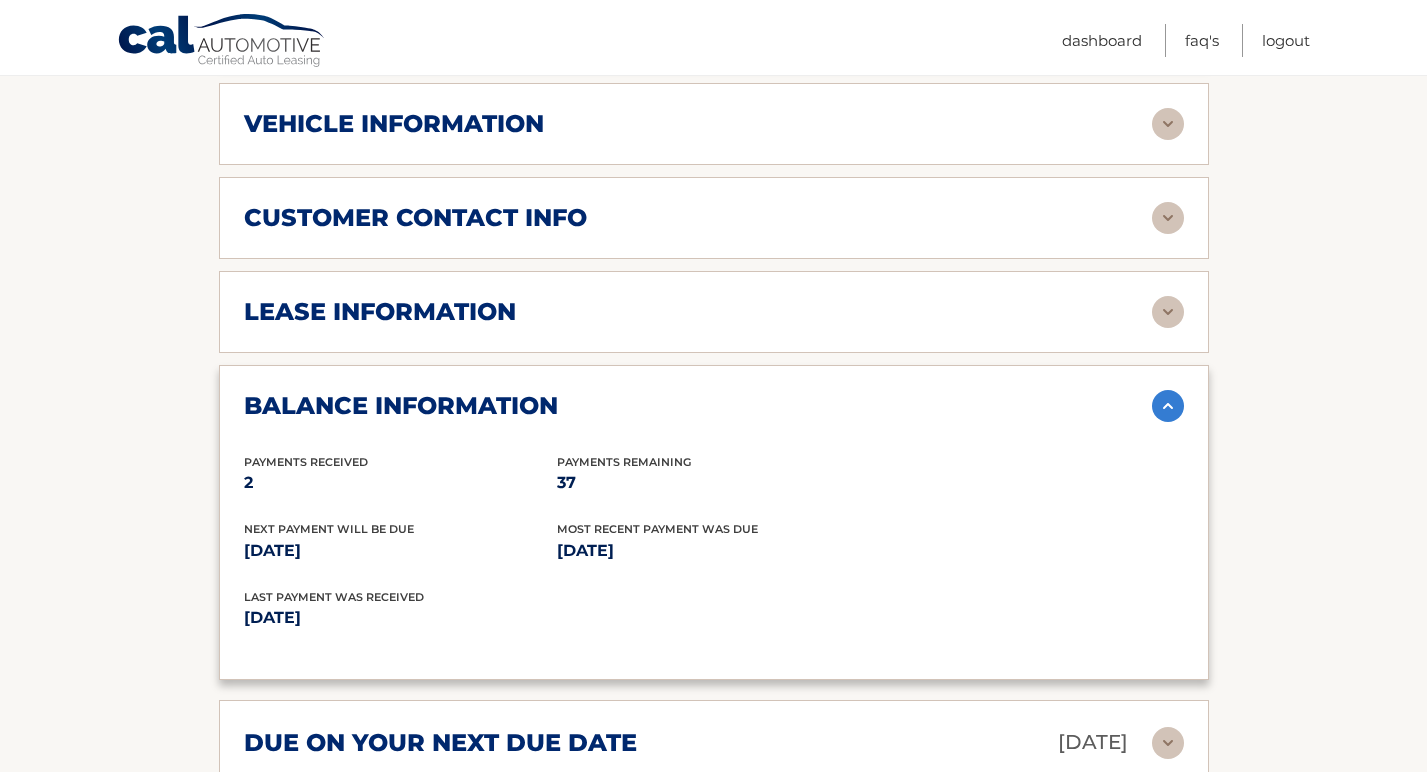 click at bounding box center (1168, 312) 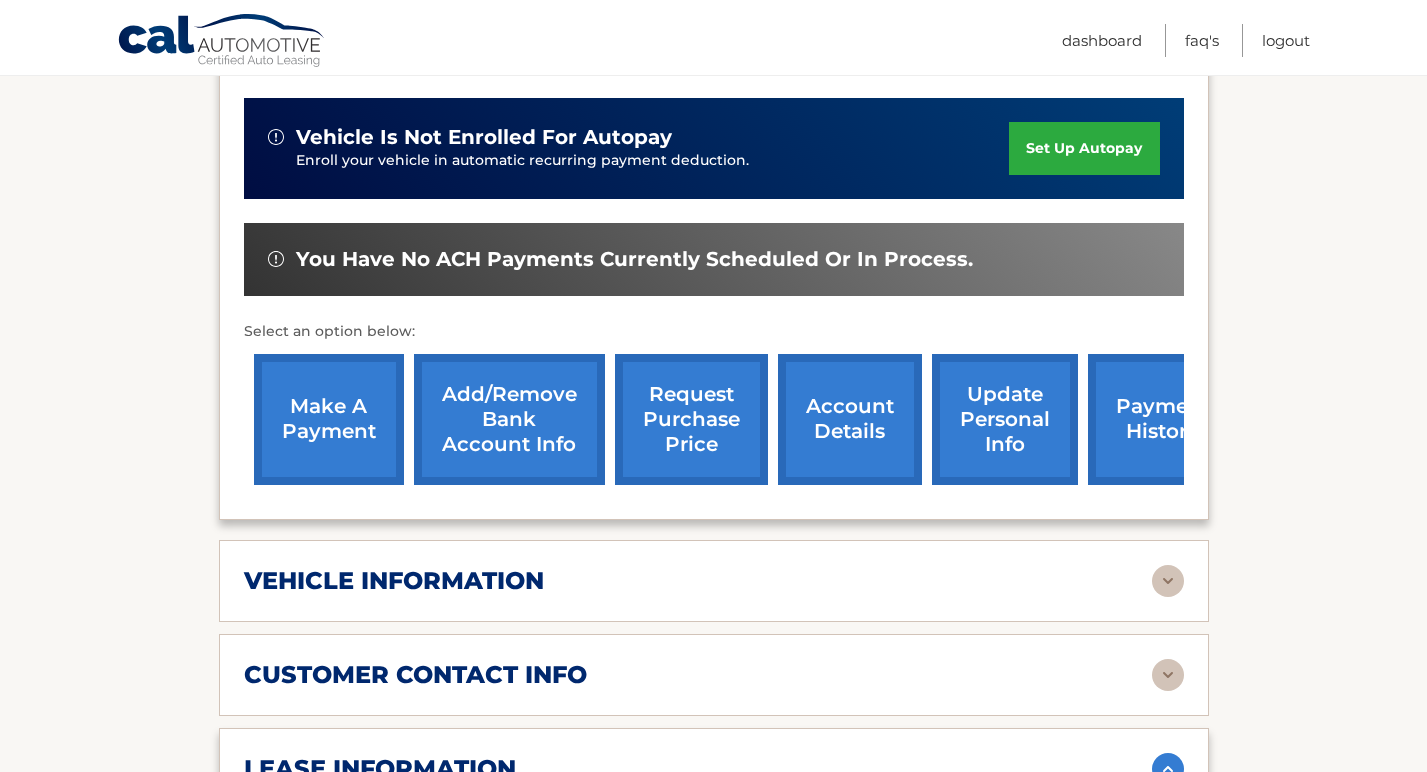 scroll, scrollTop: 588, scrollLeft: 0, axis: vertical 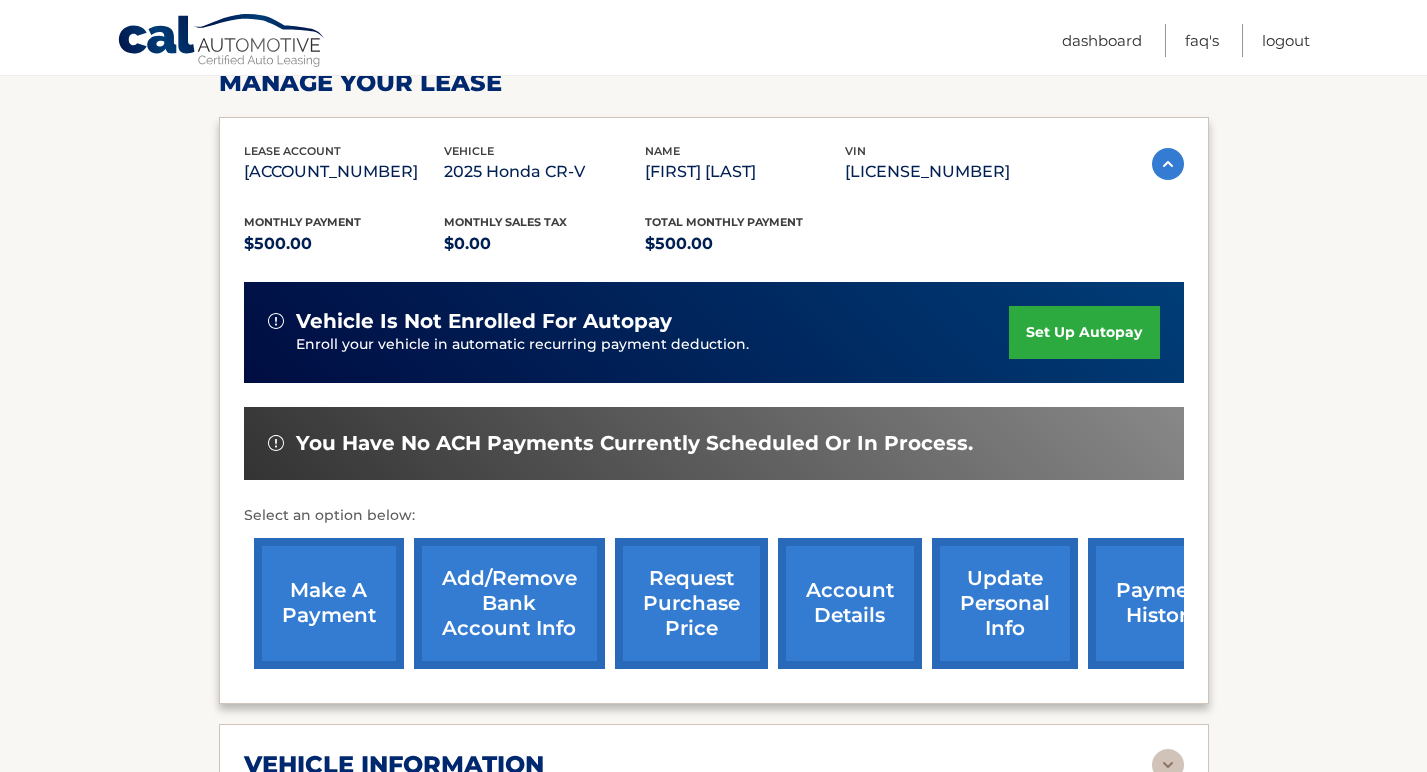 click on "set up autopay" at bounding box center (1084, 332) 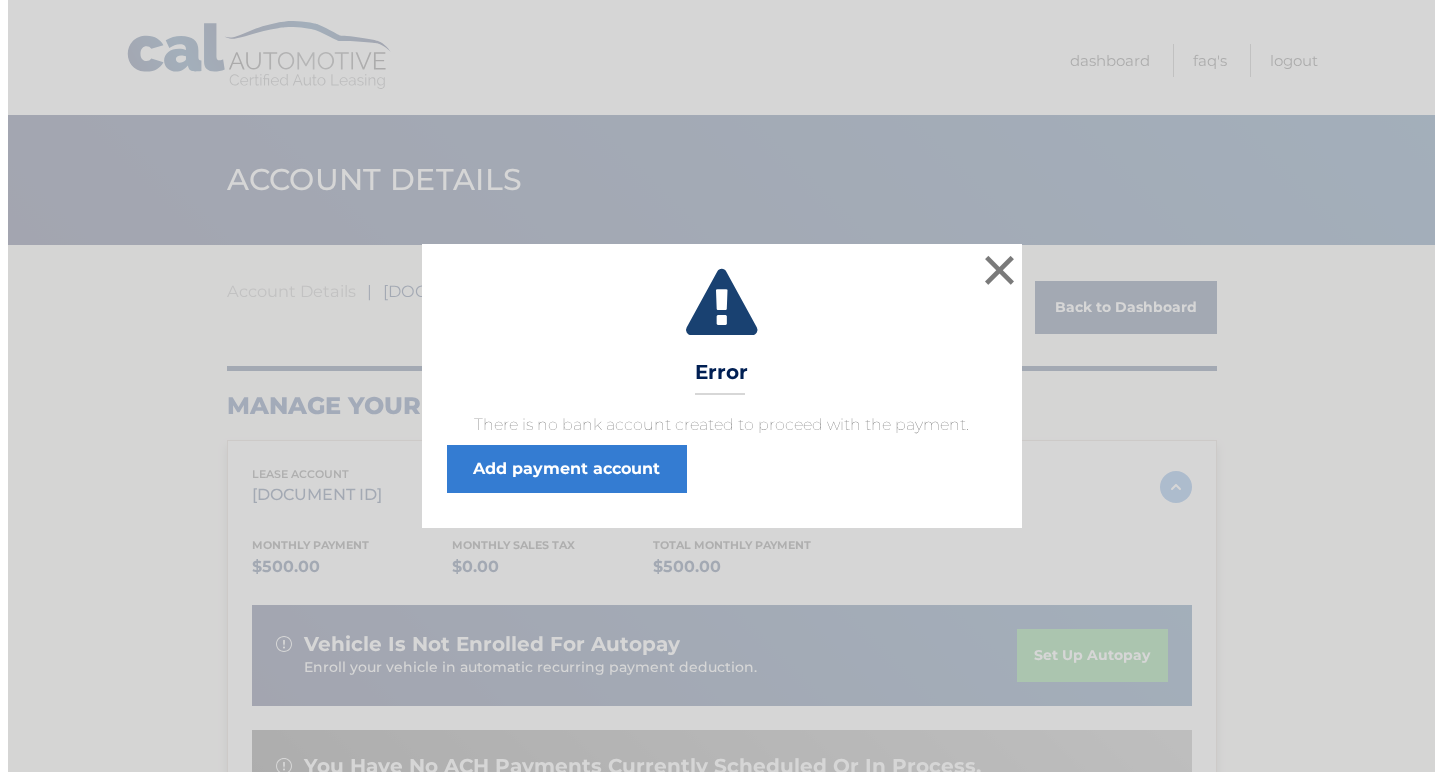 scroll, scrollTop: 0, scrollLeft: 0, axis: both 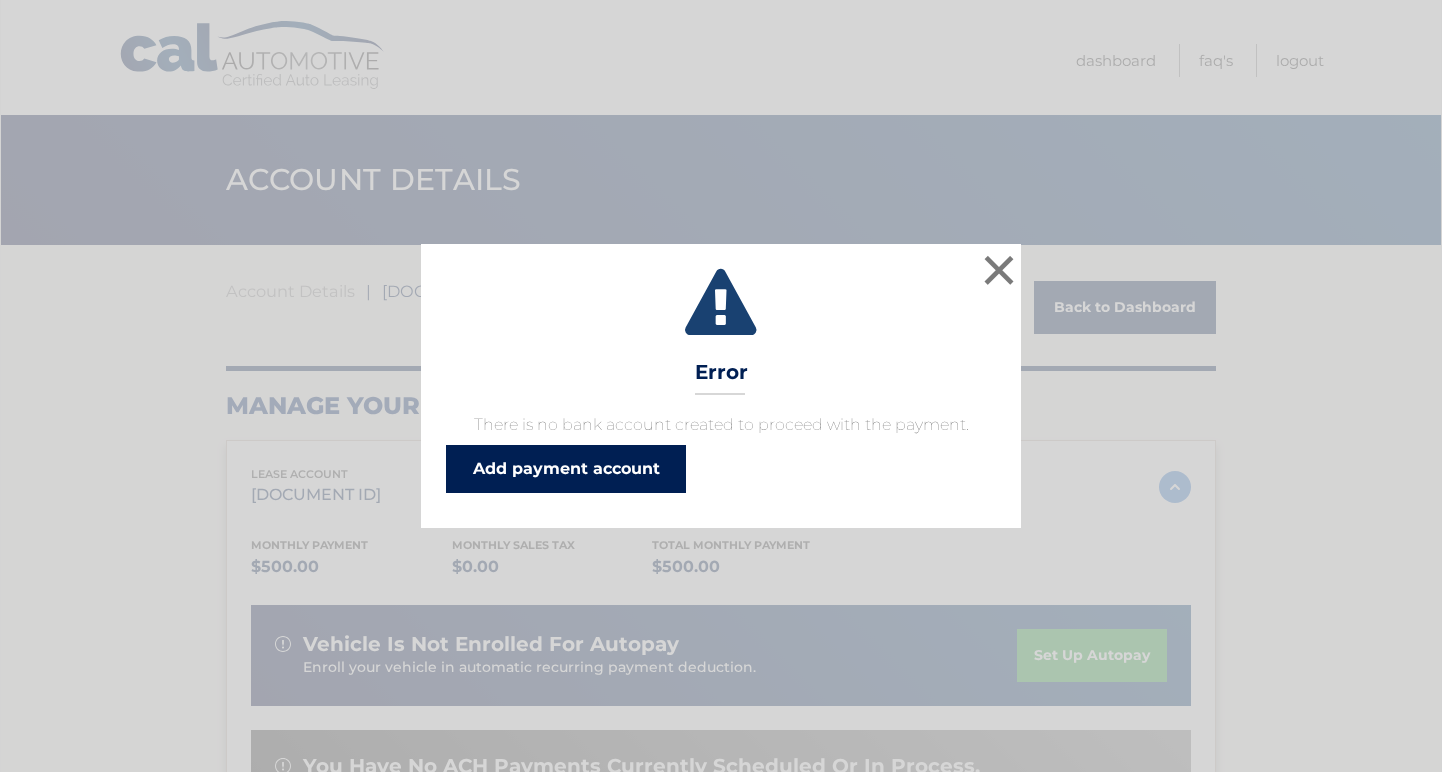 click on "Add payment account" at bounding box center (566, 469) 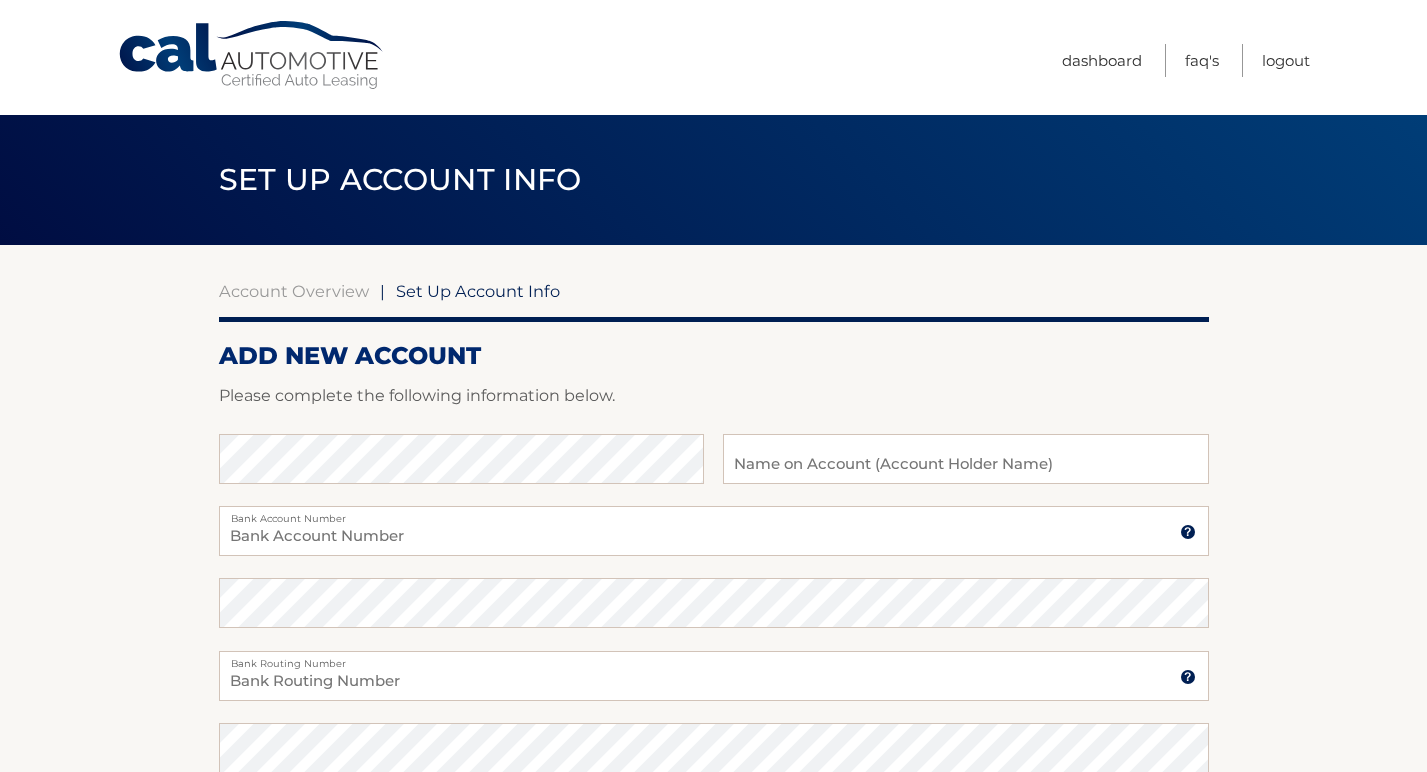 scroll, scrollTop: 0, scrollLeft: 0, axis: both 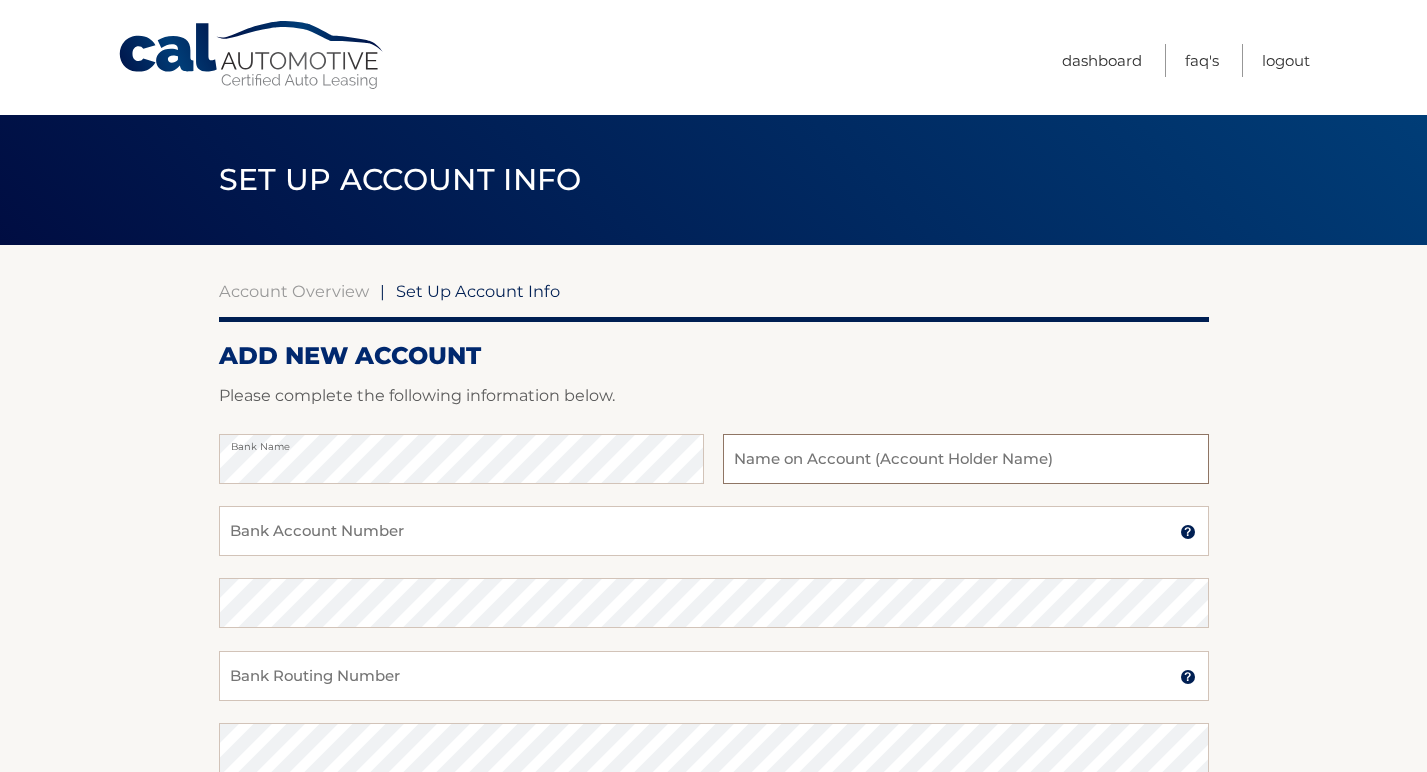 click at bounding box center (965, 459) 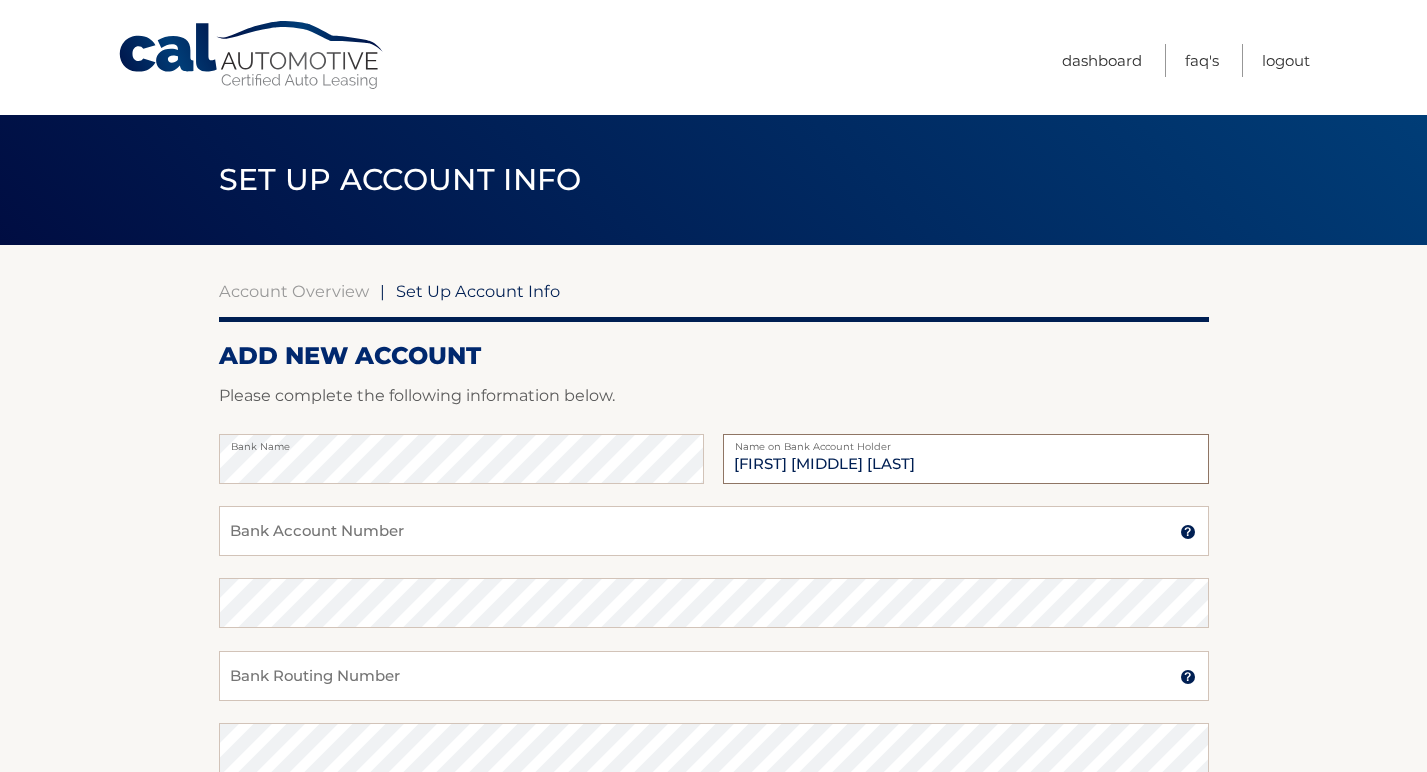 type on "[FIRST] [LAST]" 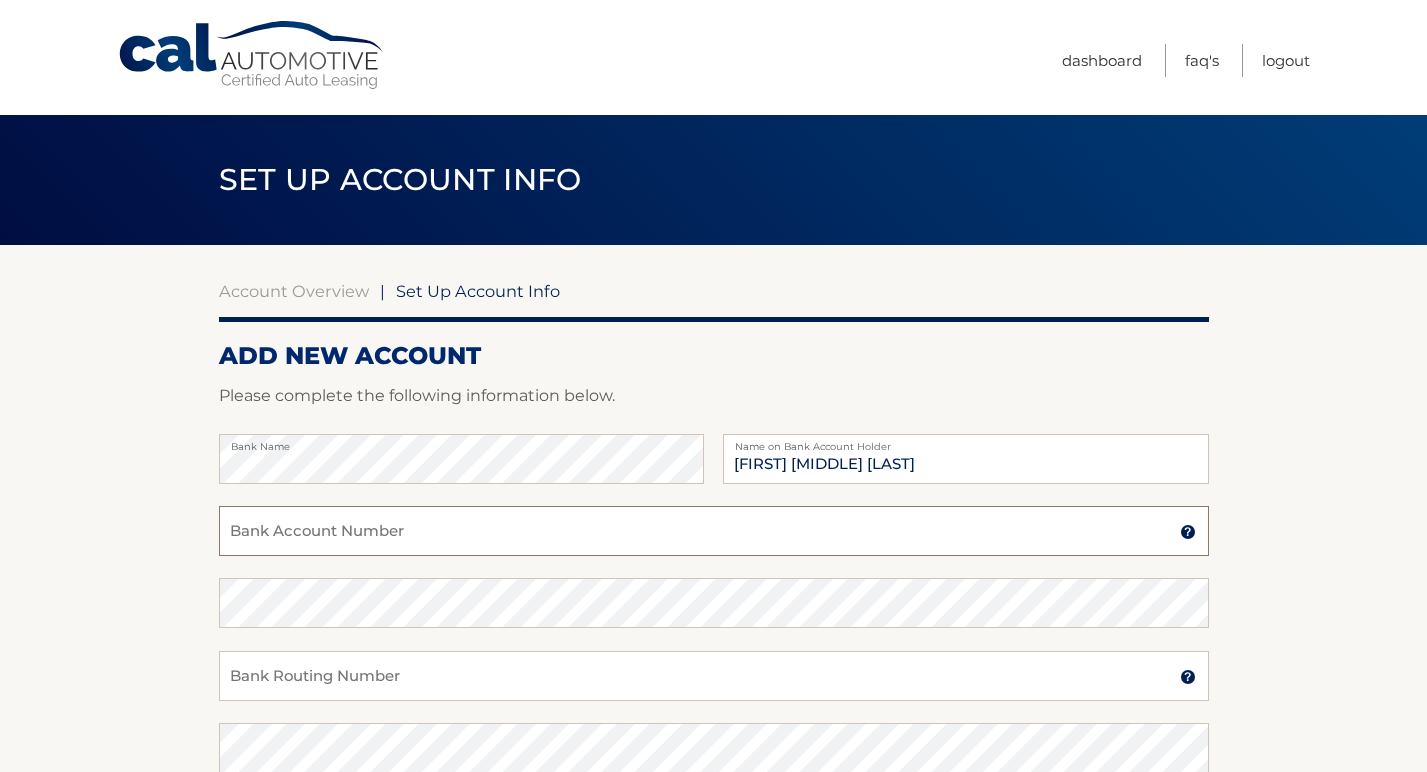 click on "Bank Account Number" at bounding box center (714, 531) 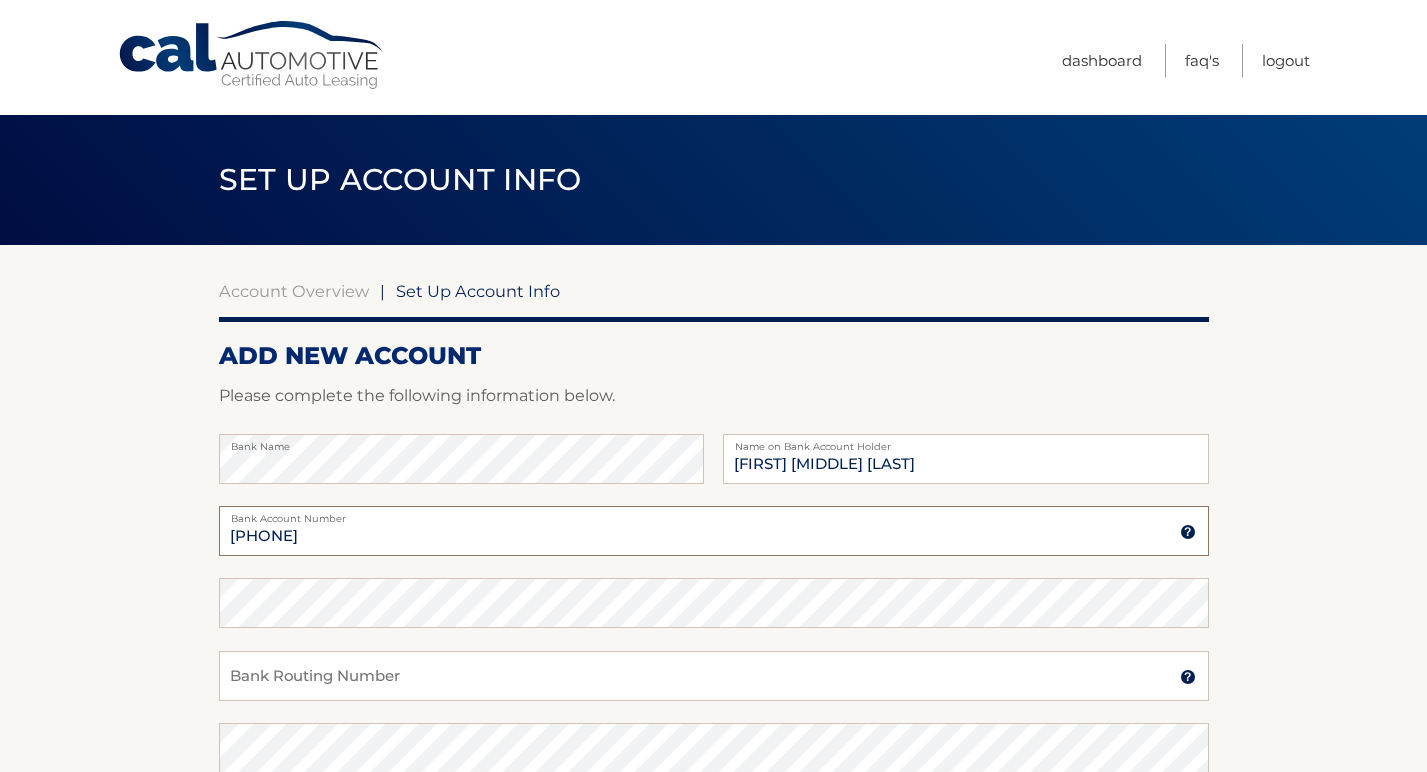 type on "5020049549" 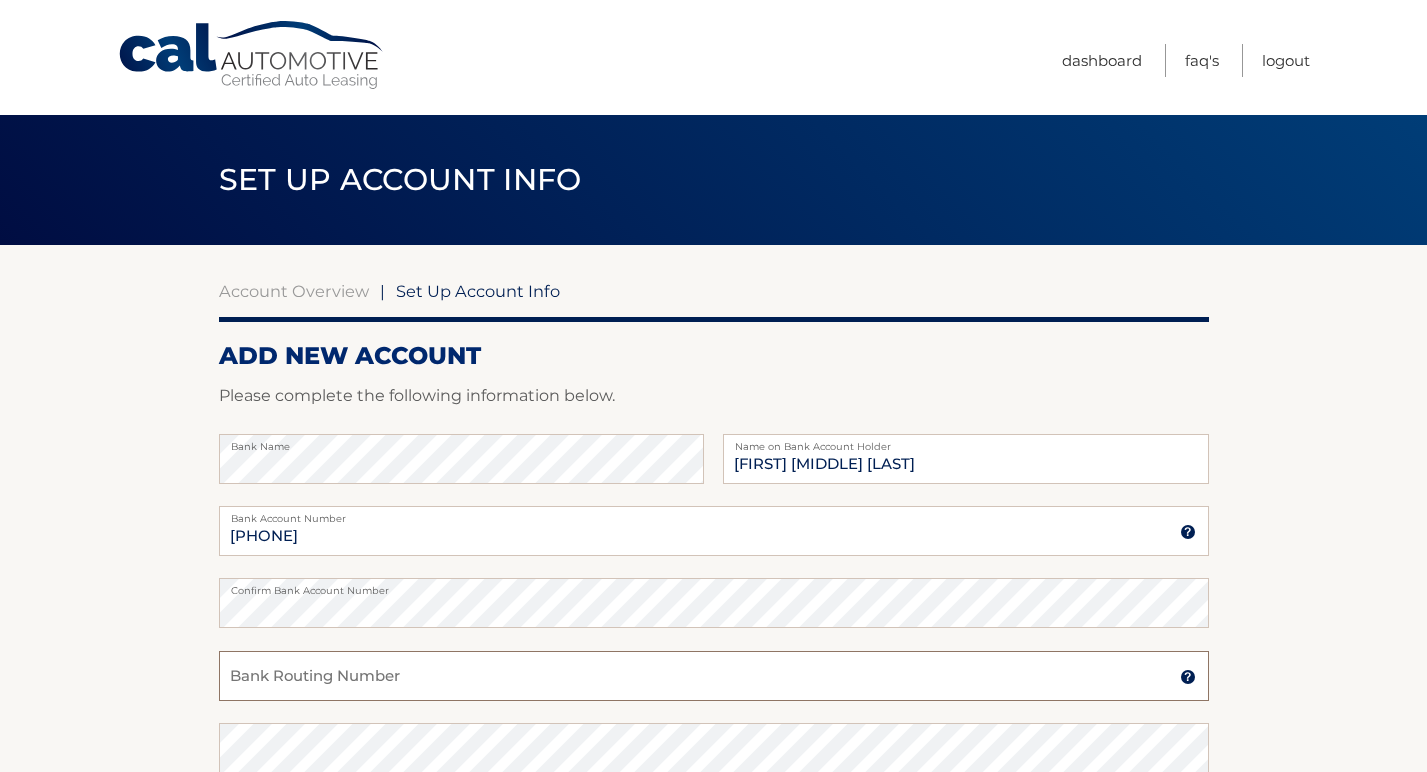 click on "Bank Routing Number" at bounding box center [714, 676] 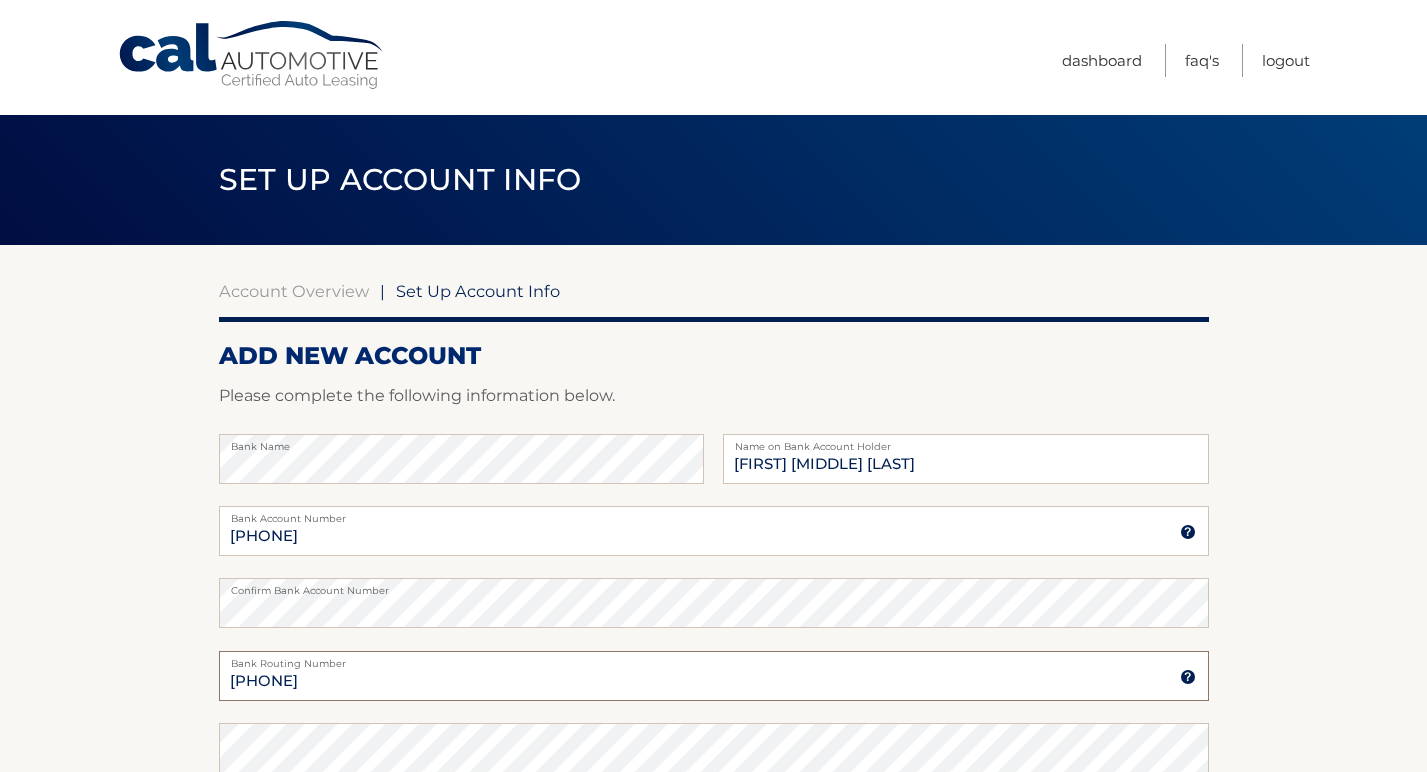 type on "221270211" 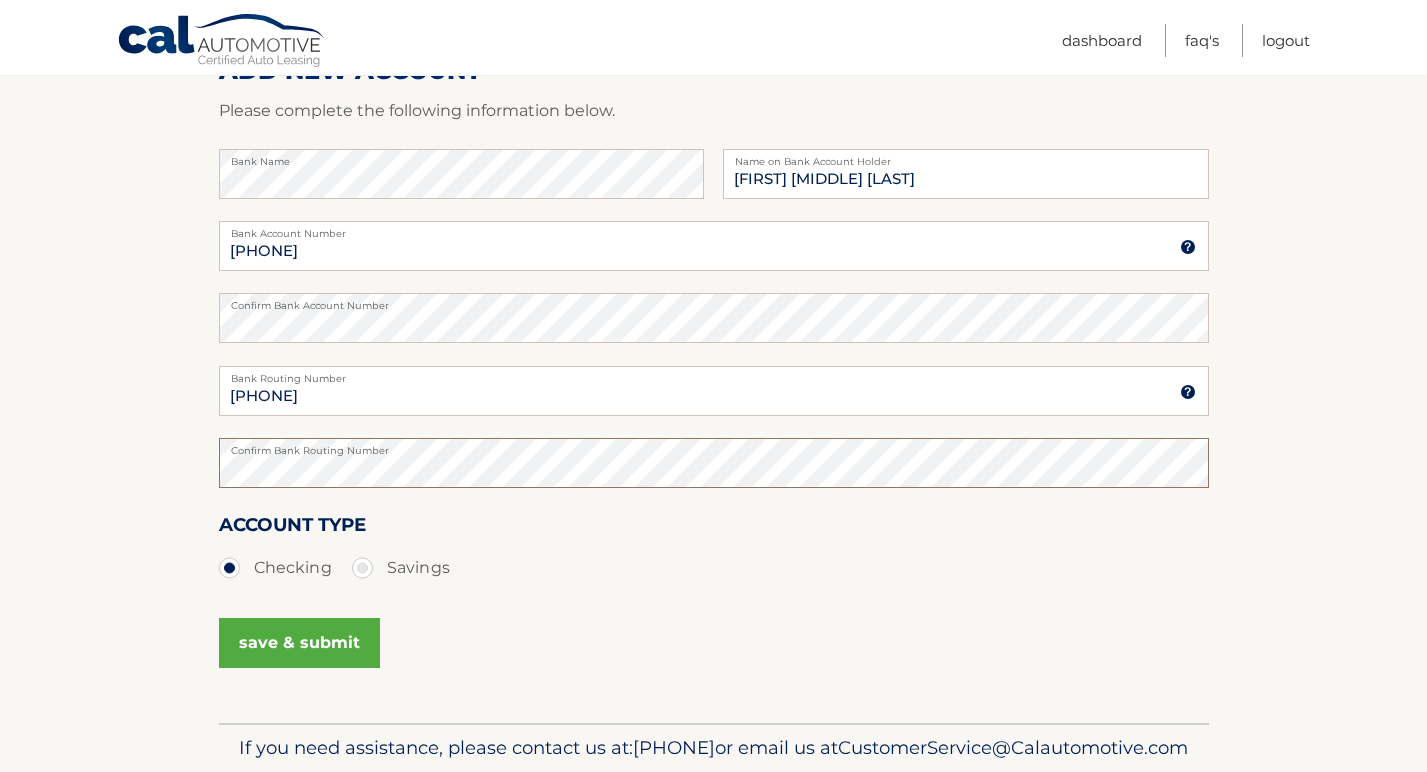 scroll, scrollTop: 292, scrollLeft: 0, axis: vertical 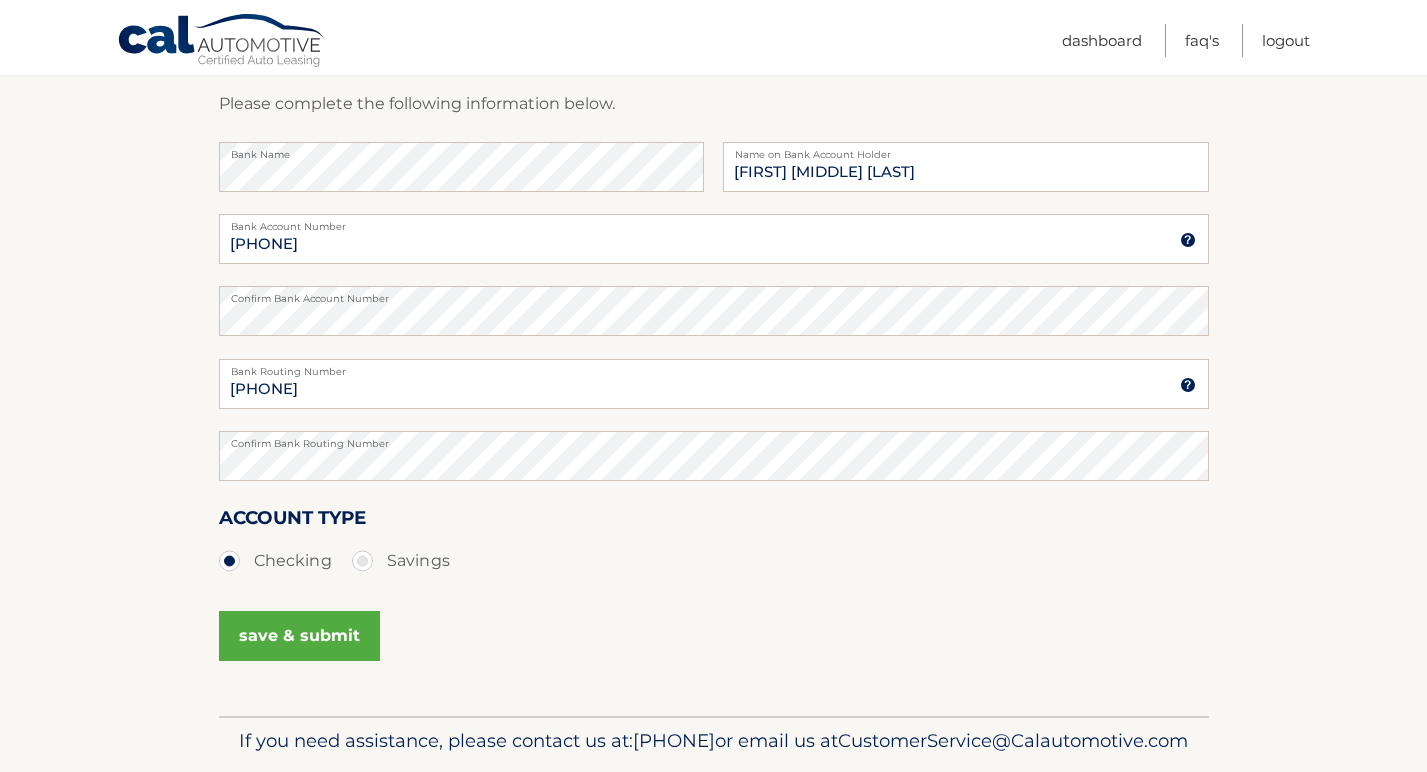 click on "save & submit" at bounding box center [299, 636] 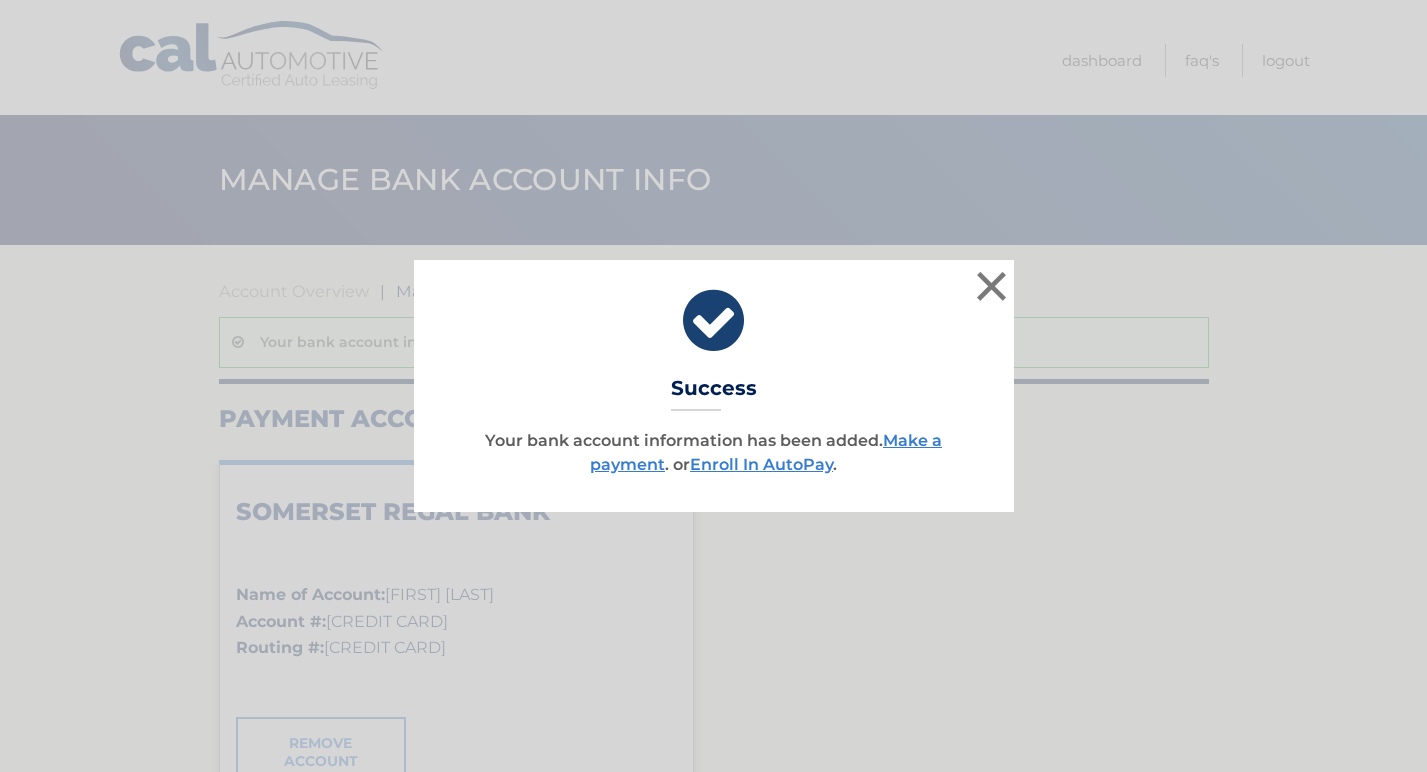 click on "×
Success
Your bank account information has been added.
Make a payment .
or
Enroll In AutoPay .
Loading...
Cal Automotive
Menu
Dashboard
FAQ's Logout
|" at bounding box center [713, 386] 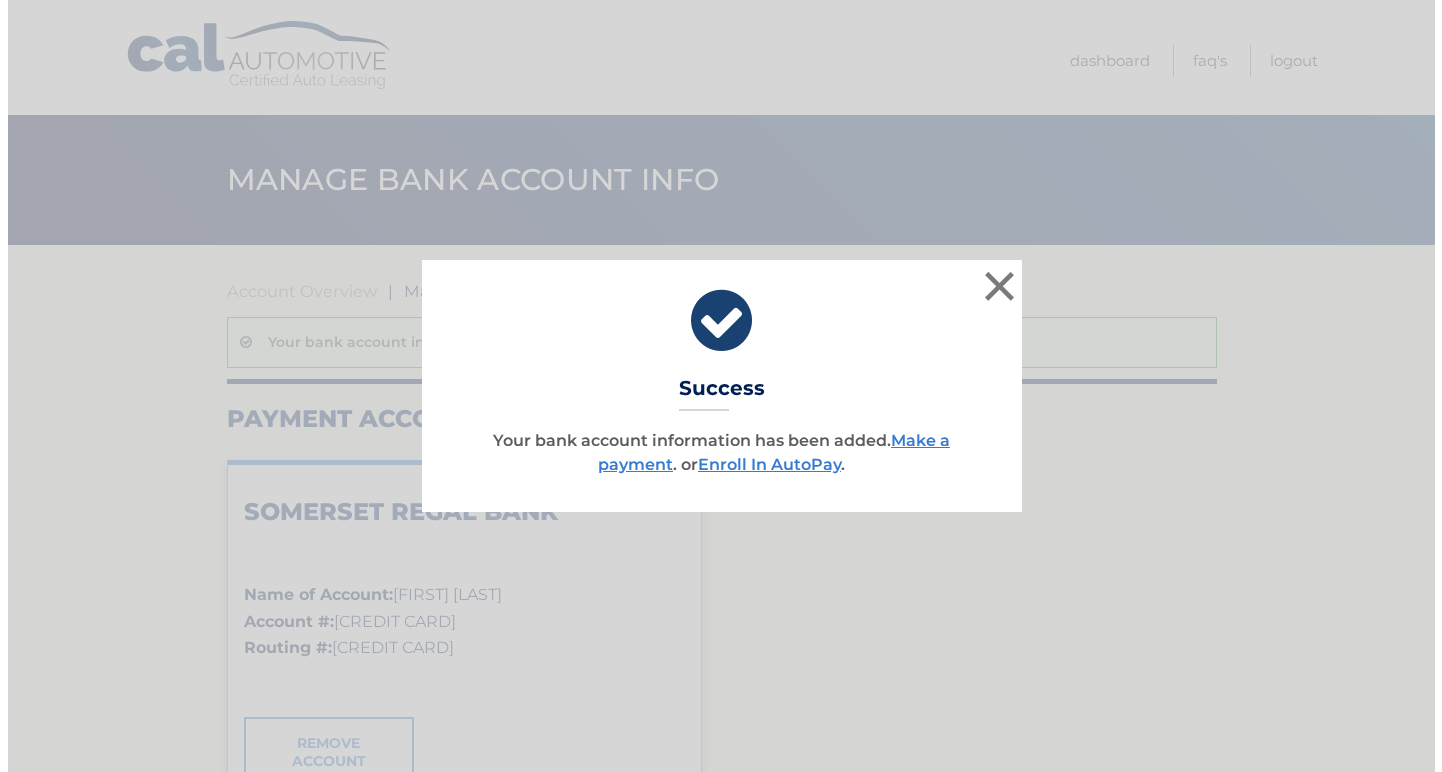 scroll, scrollTop: 0, scrollLeft: 0, axis: both 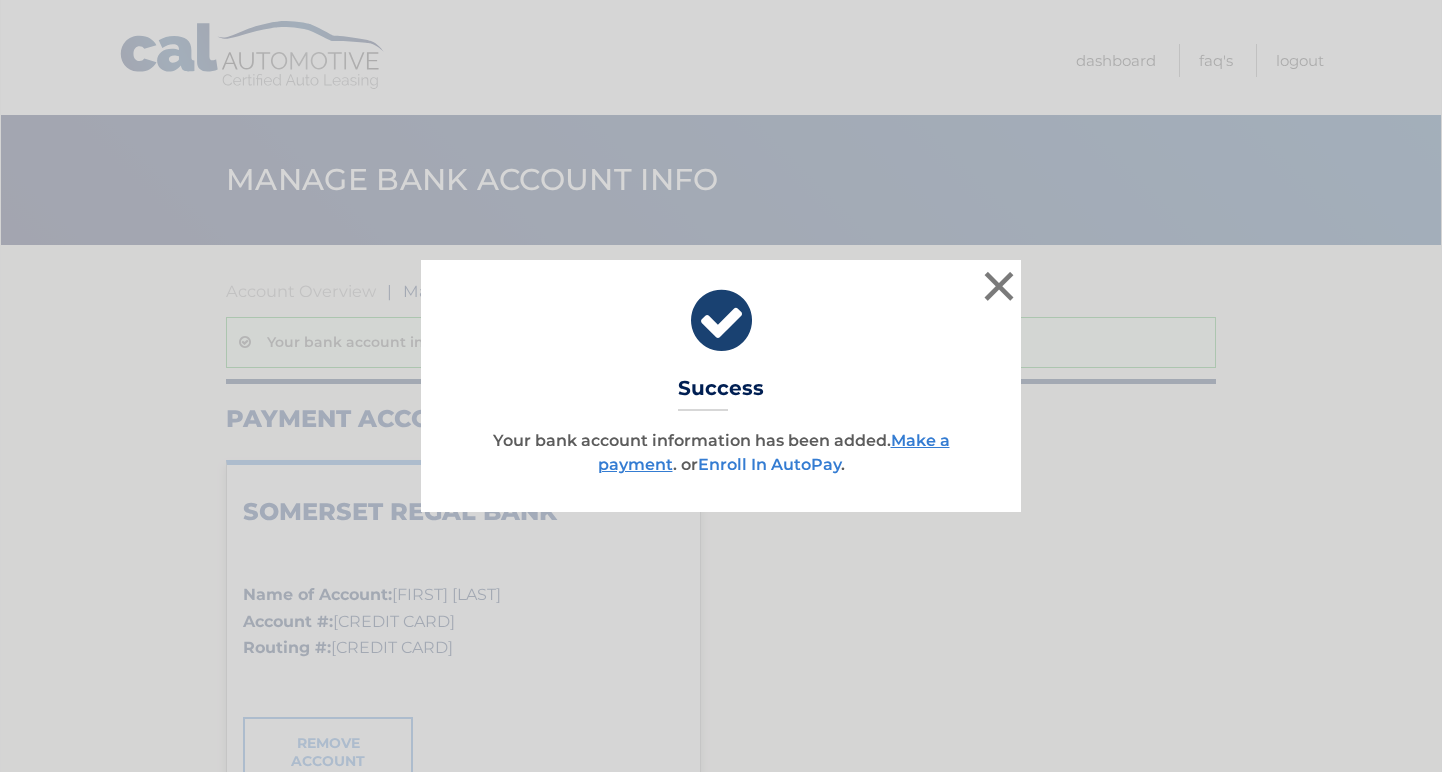 click on "Enroll In AutoPay" at bounding box center [769, 464] 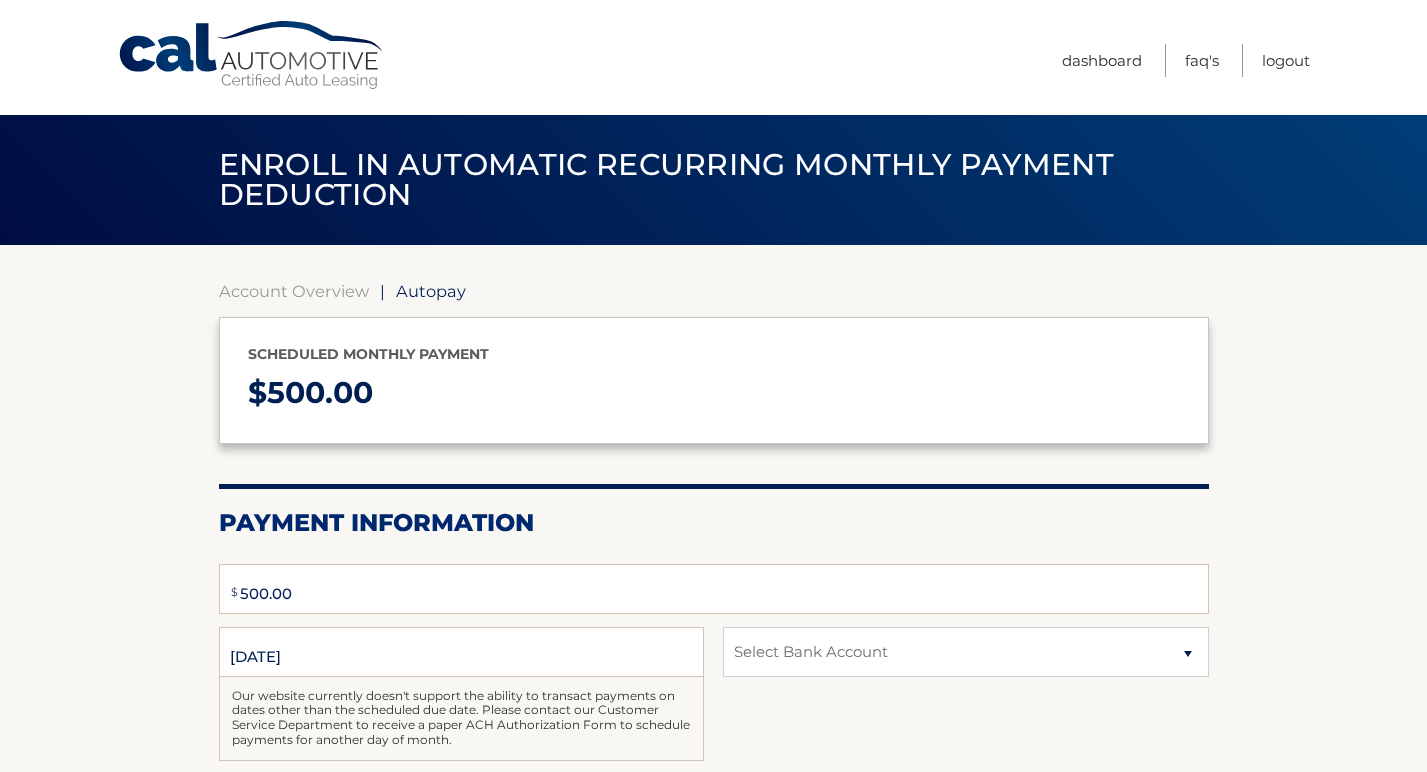 type on "500" 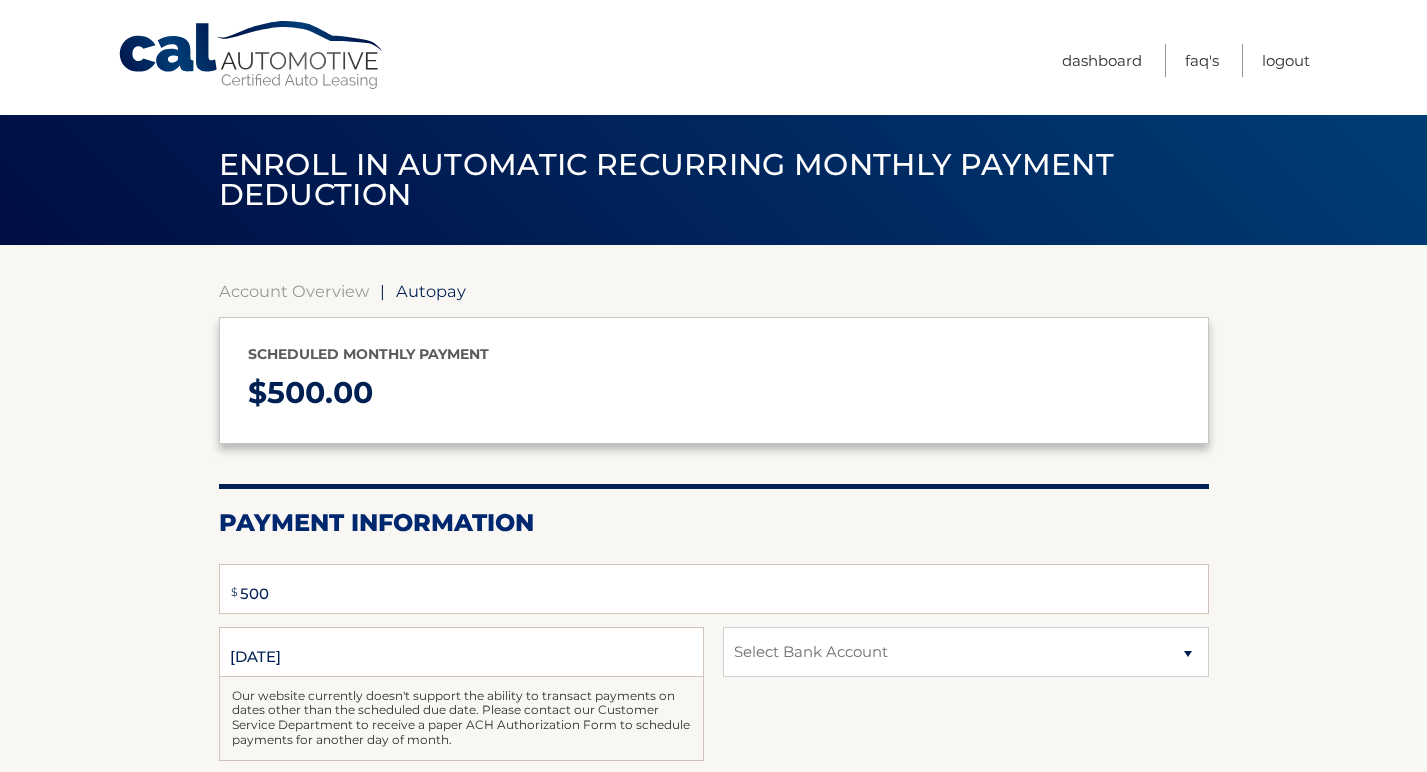 scroll, scrollTop: 0, scrollLeft: 0, axis: both 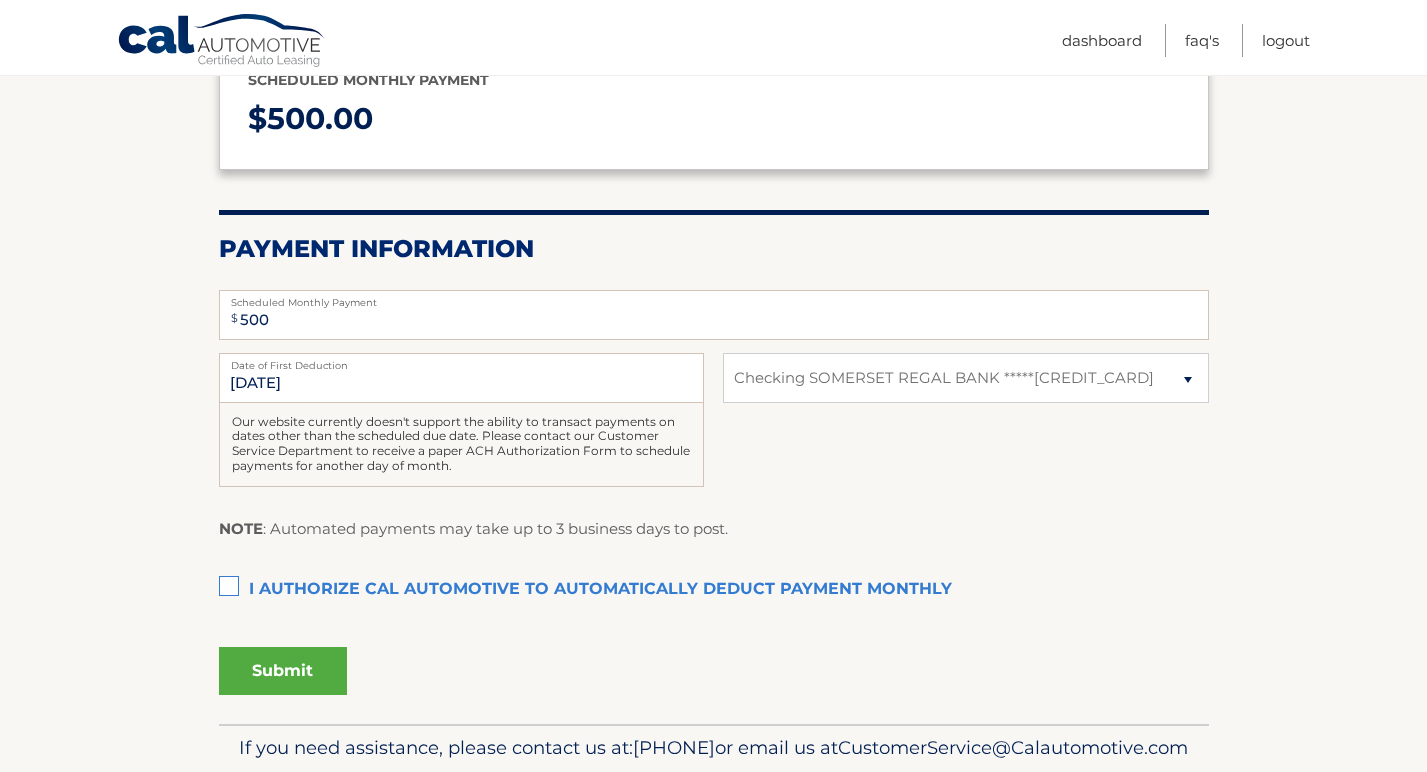 click on "I authorize cal automotive to automatically deduct payment monthly
This checkbox must be checked" at bounding box center [714, 590] 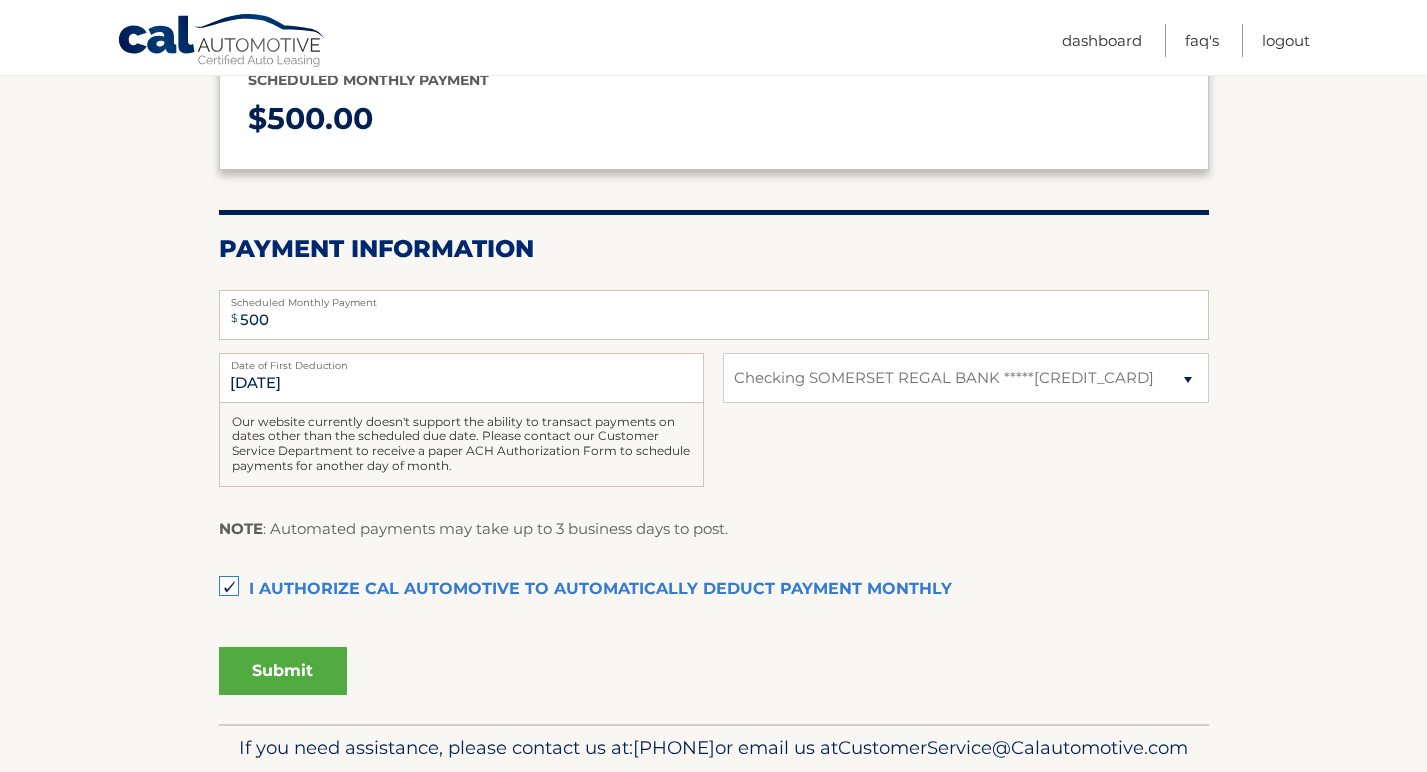 click on "Submit" at bounding box center [283, 671] 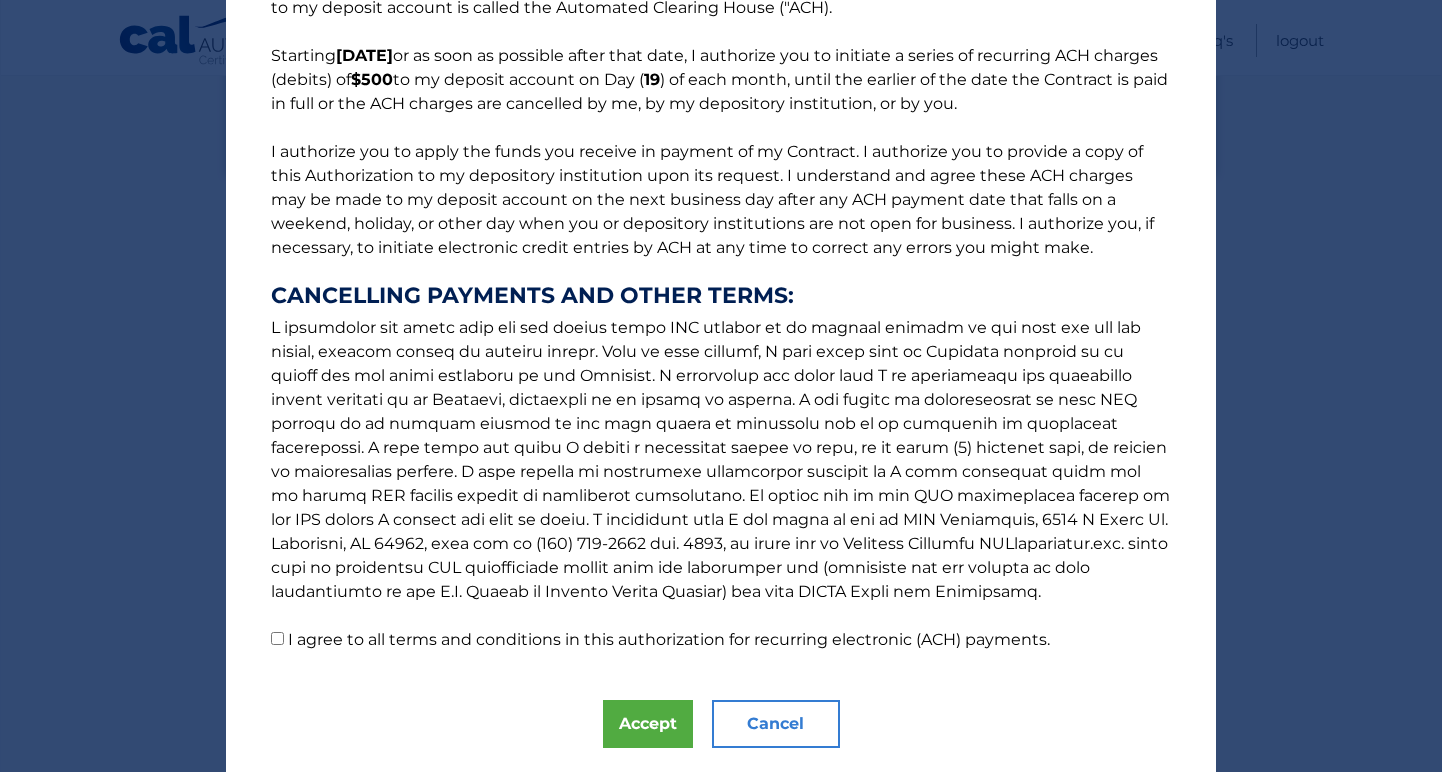 scroll, scrollTop: 197, scrollLeft: 0, axis: vertical 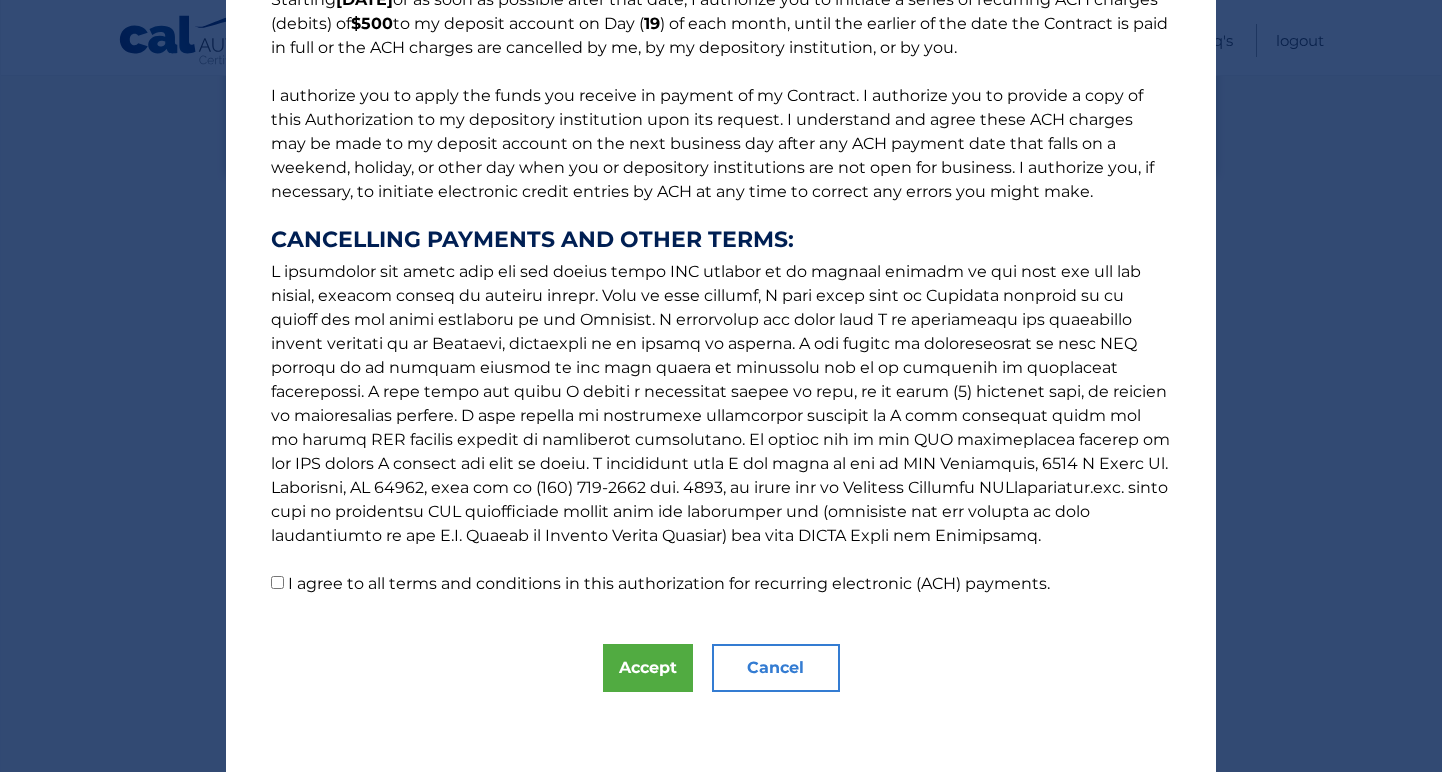 click on "I agree to all terms and conditions in this authorization for recurring electronic (ACH) payments." at bounding box center (277, 582) 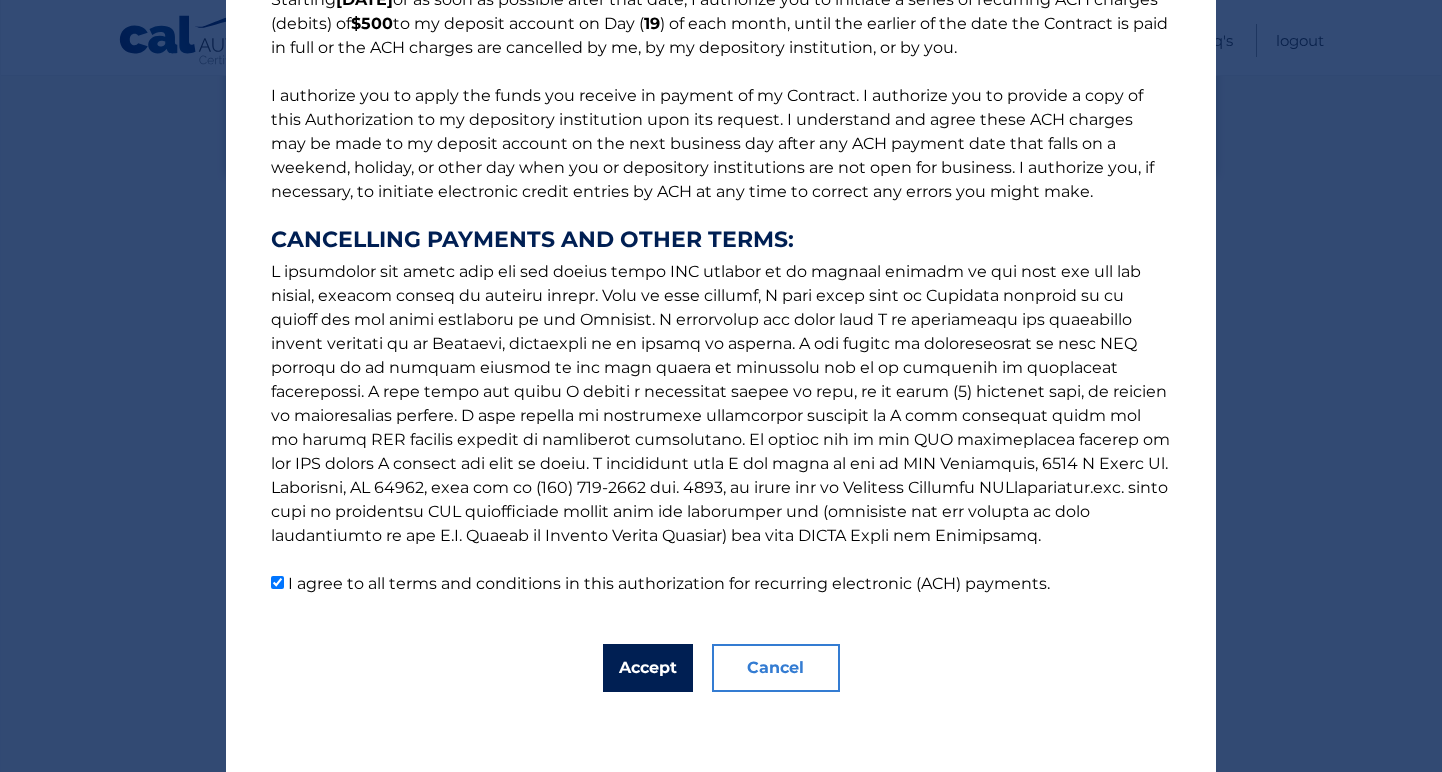 click on "Accept" at bounding box center [648, 668] 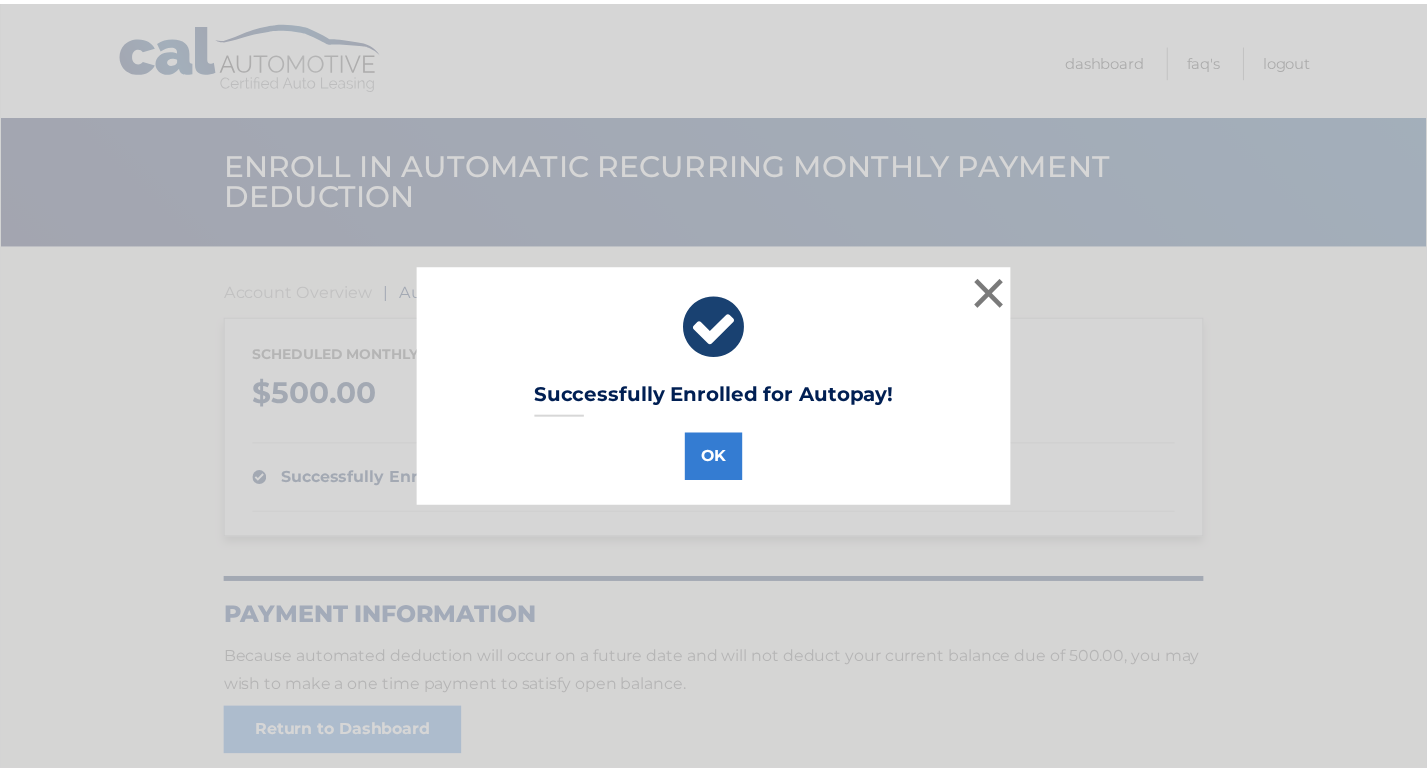 scroll, scrollTop: 0, scrollLeft: 0, axis: both 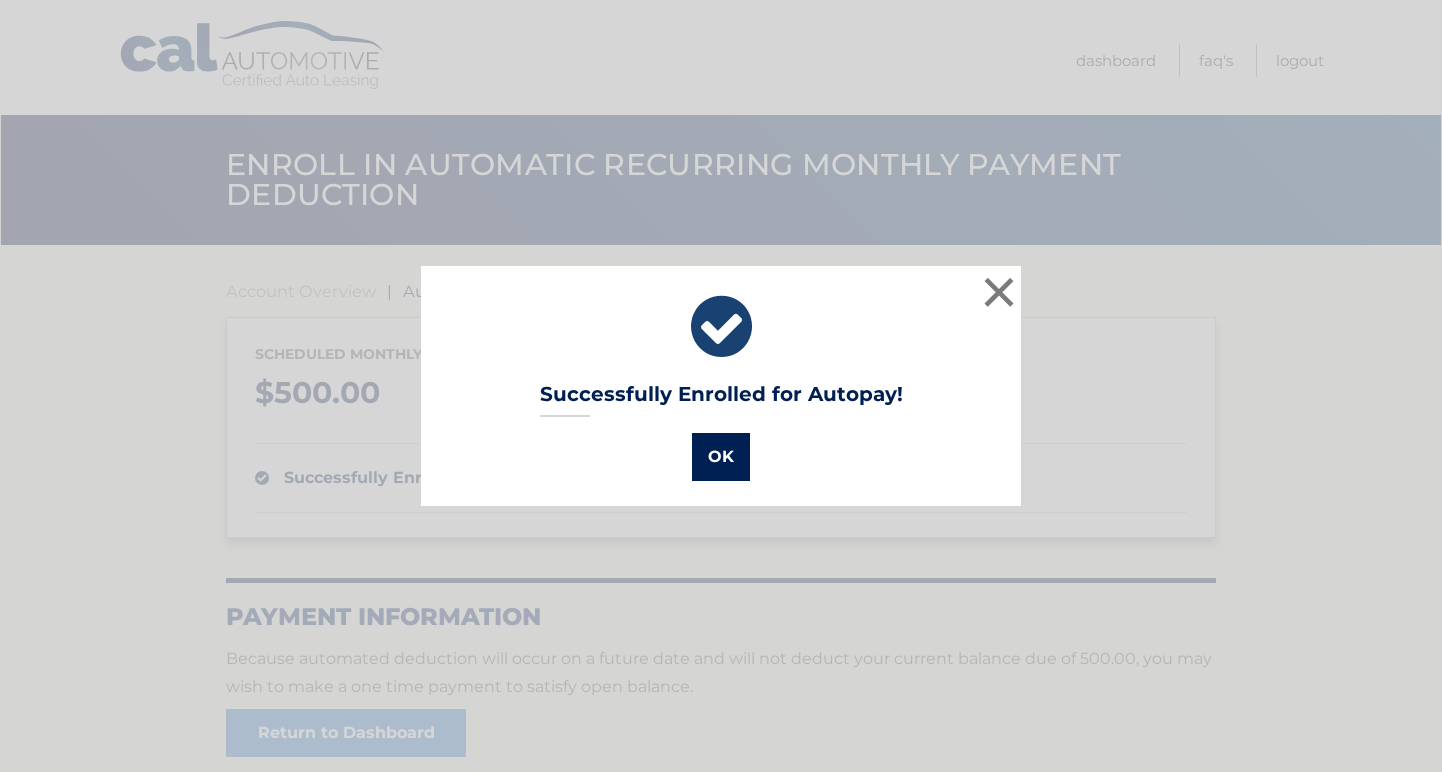 click on "OK" at bounding box center (721, 457) 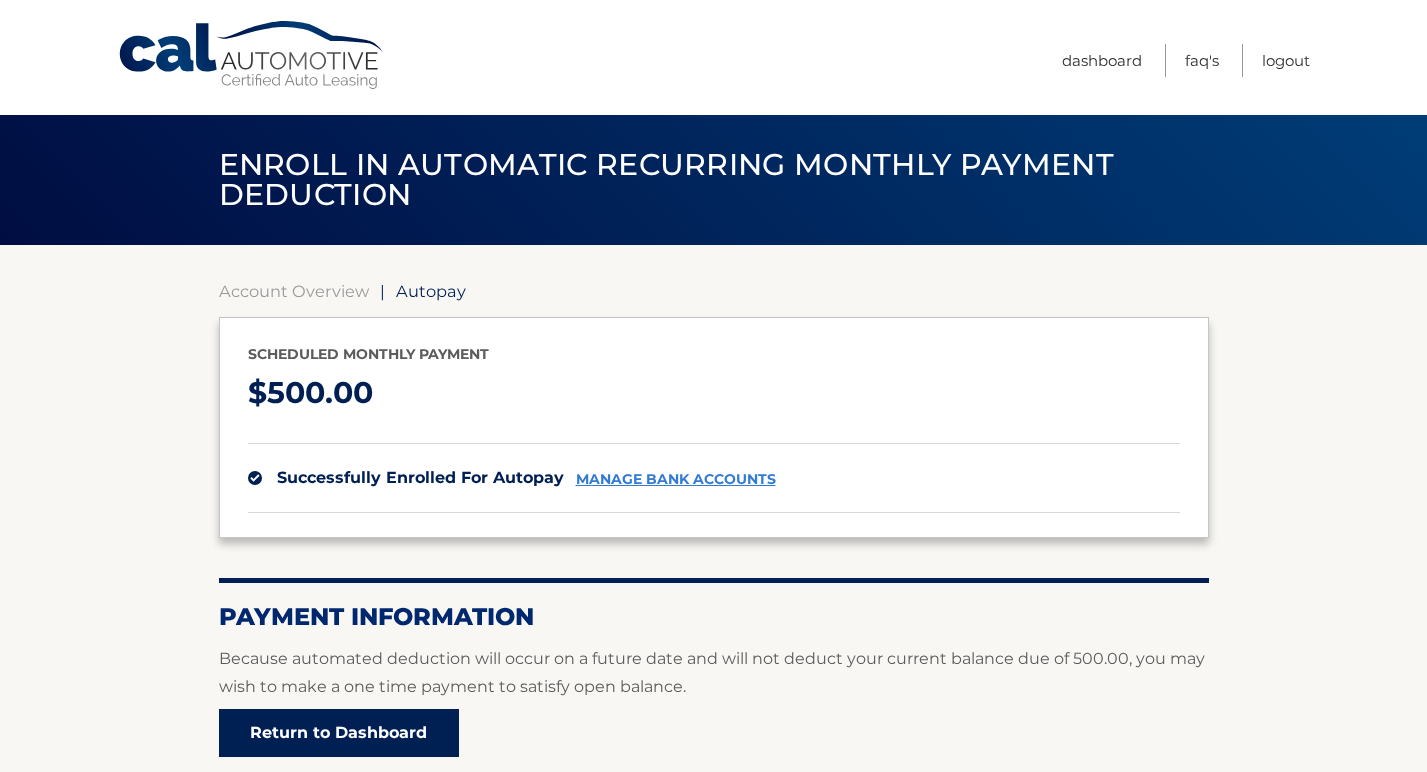 click on "Return to Dashboard" at bounding box center (339, 733) 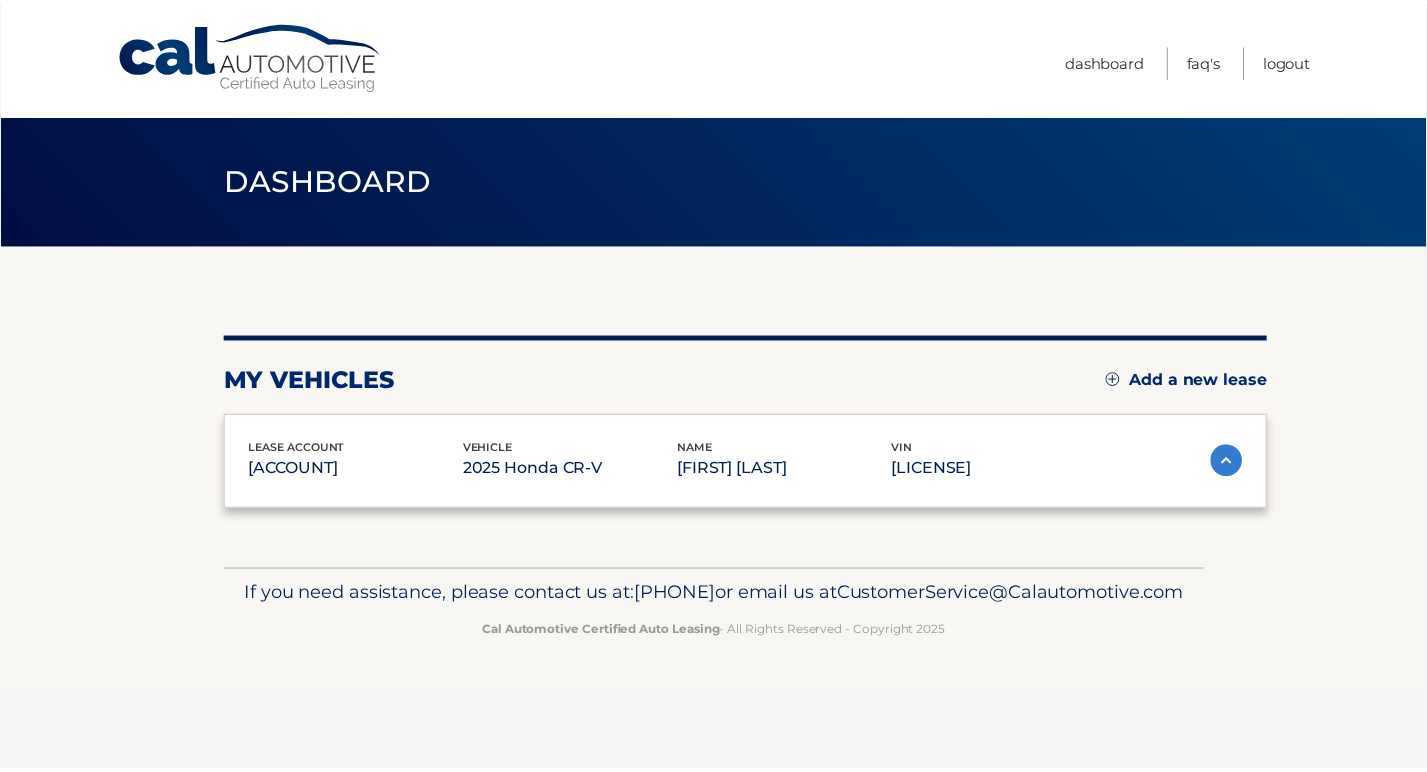 scroll, scrollTop: 0, scrollLeft: 0, axis: both 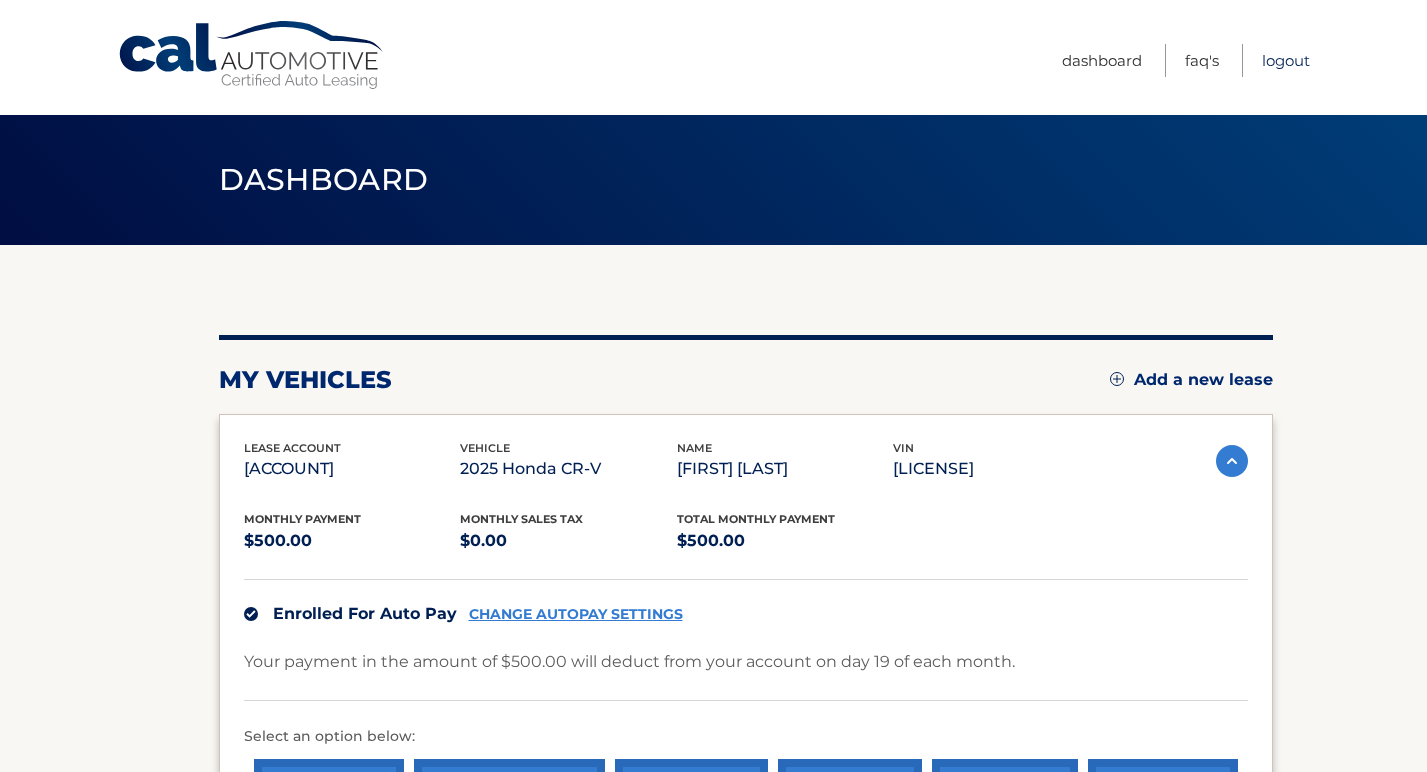 click on "Logout" at bounding box center (1286, 60) 